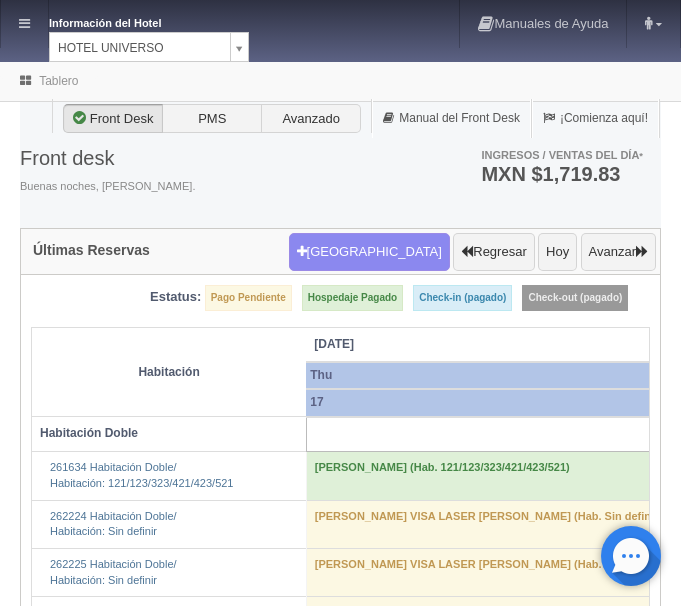 scroll, scrollTop: 0, scrollLeft: 0, axis: both 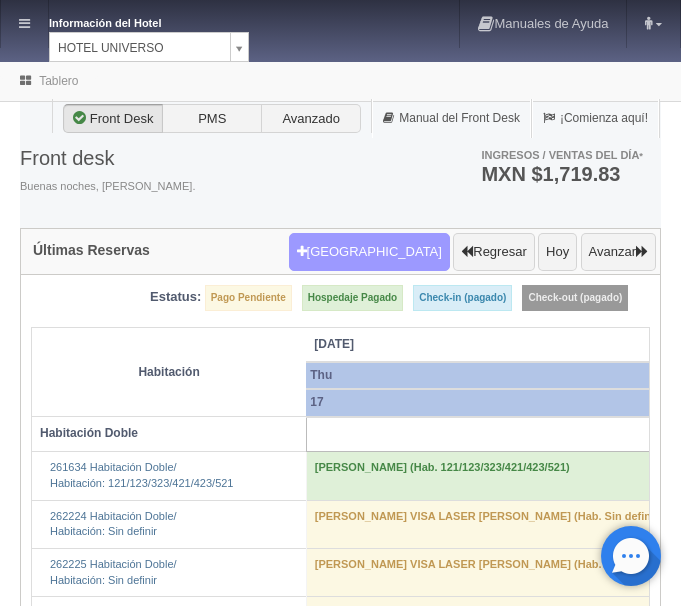 click on "Nueva Reserva" at bounding box center [369, 252] 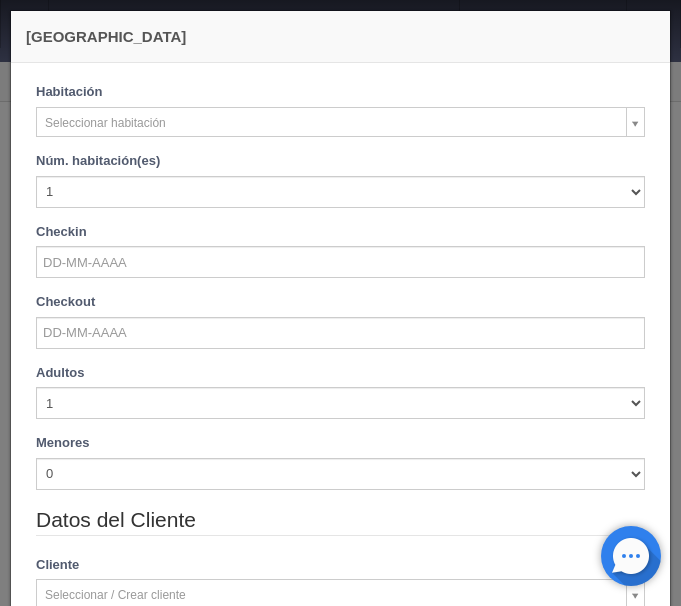 checkbox on "false" 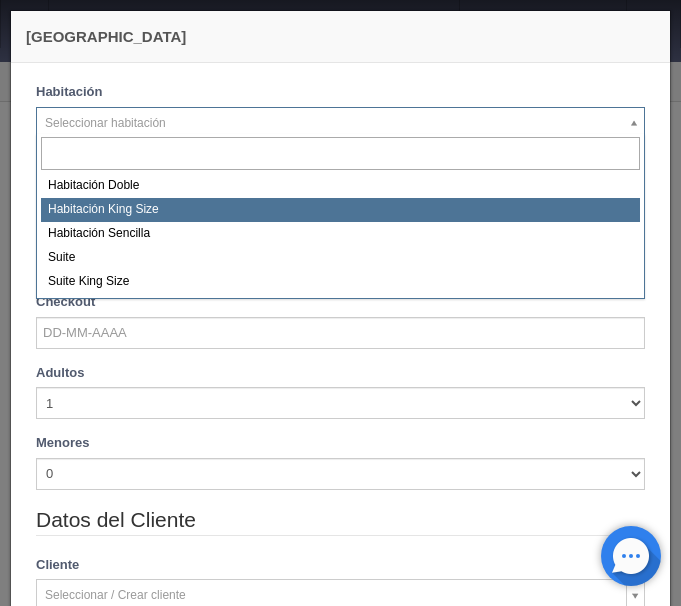 select on "582" 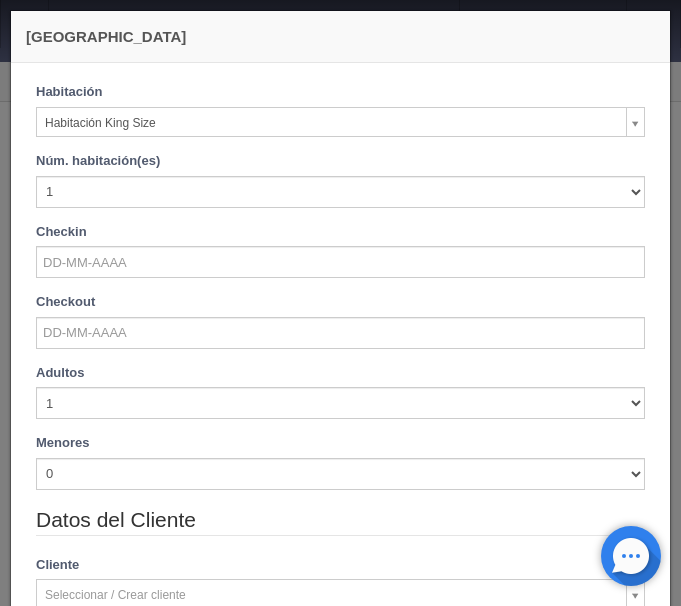 checkbox on "false" 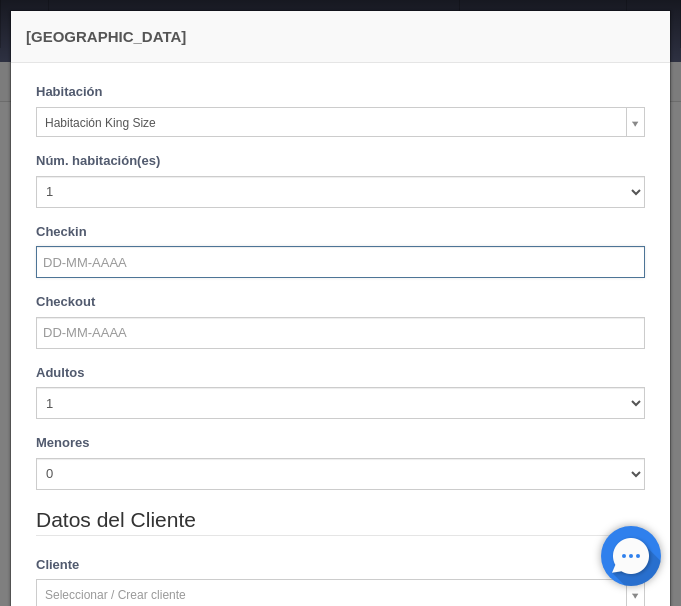 click at bounding box center [340, 262] 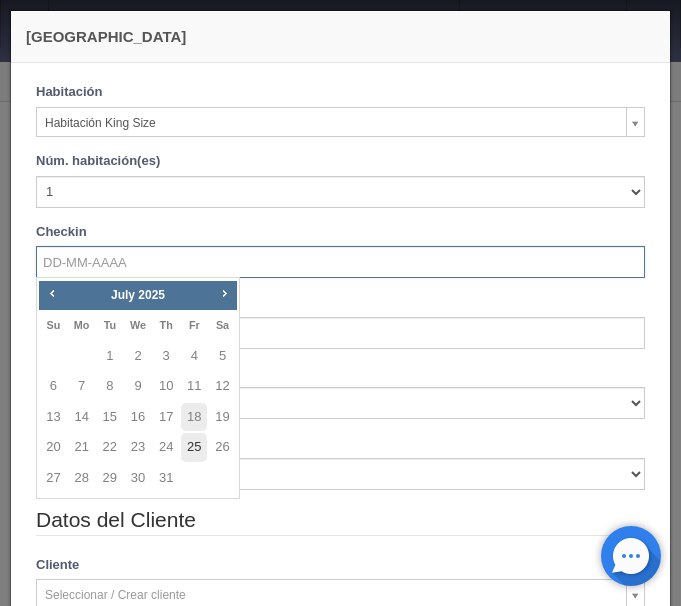 click on "25" at bounding box center (194, 447) 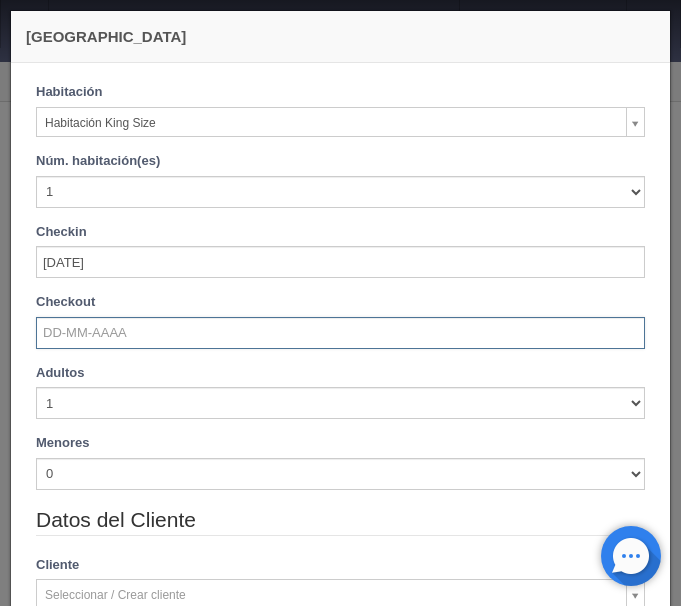 click at bounding box center (340, 333) 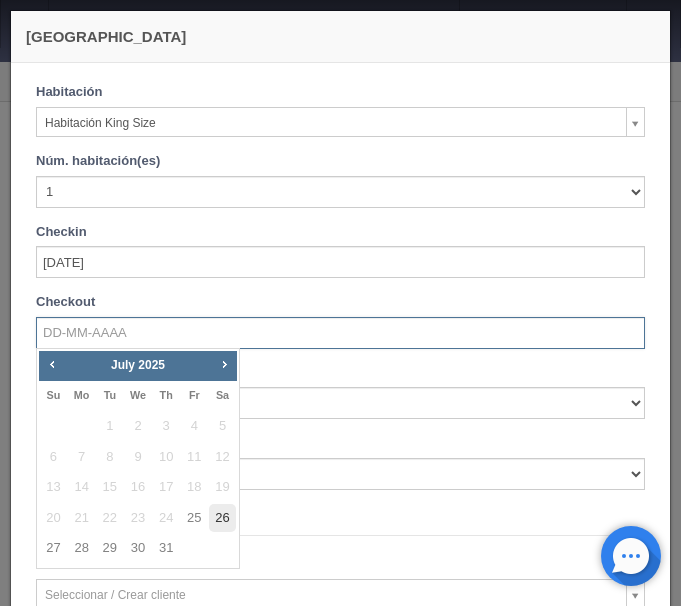 click on "26" at bounding box center [222, 518] 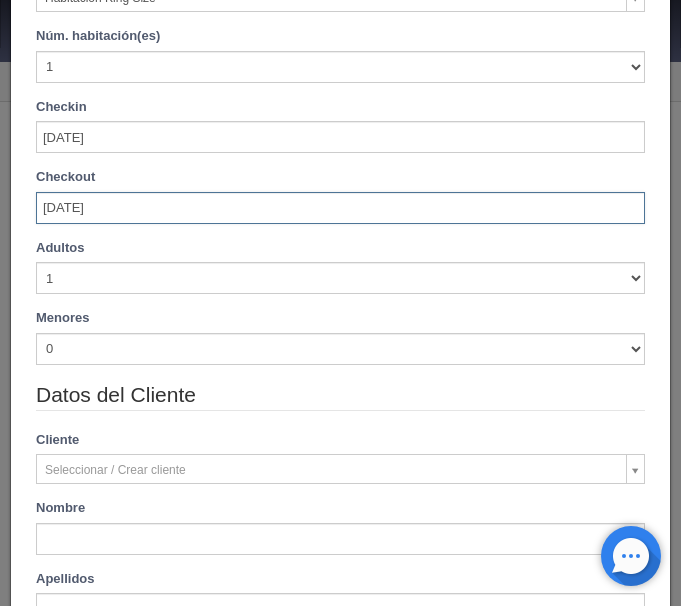 scroll, scrollTop: 168, scrollLeft: 0, axis: vertical 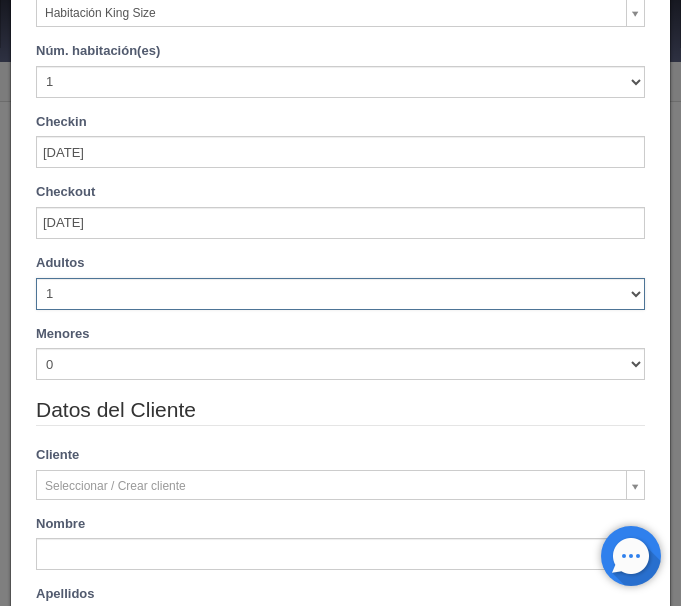 checkbox on "false" 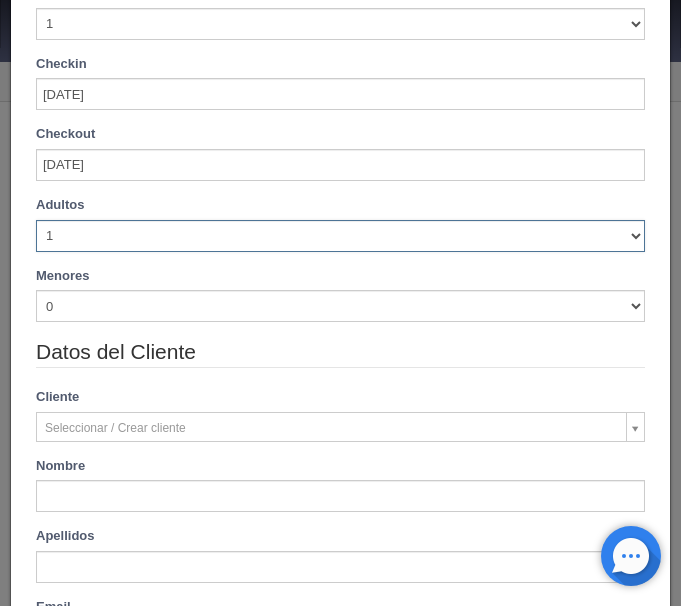 select on "2" 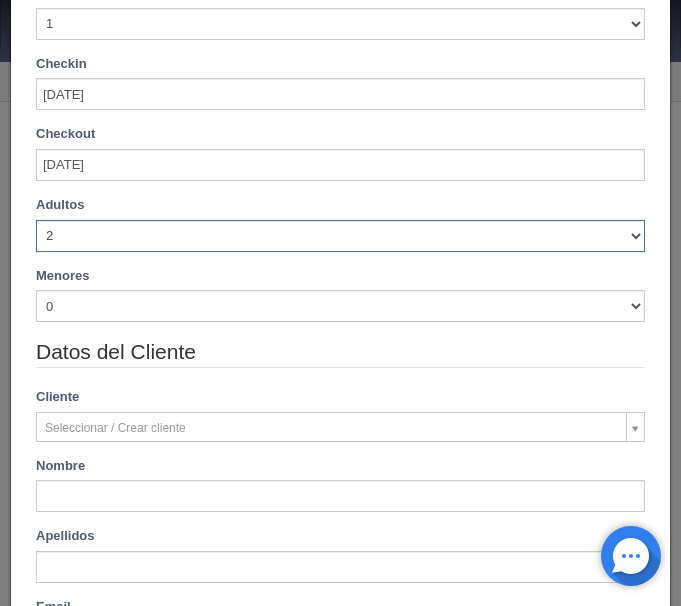 click on "2" at bounding box center [0, 0] 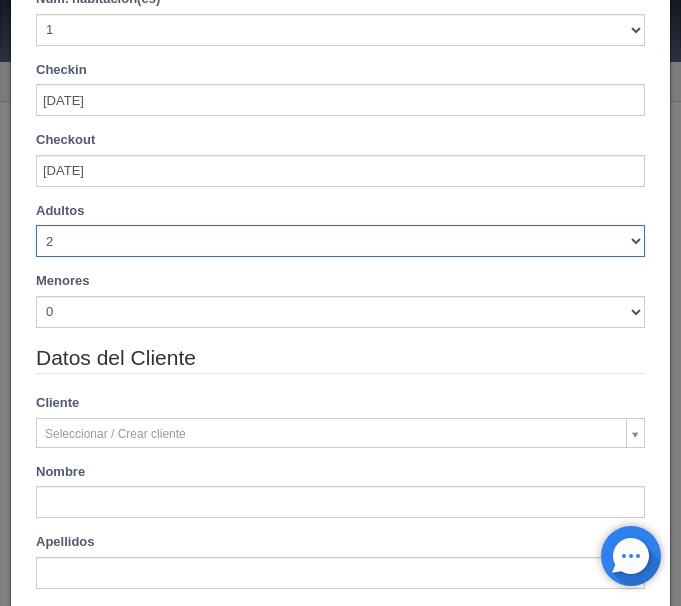 type 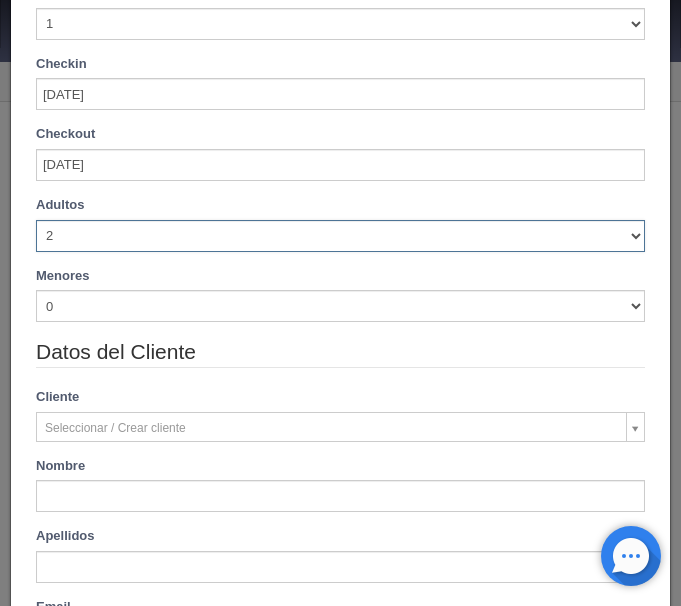 type on "1000.00" 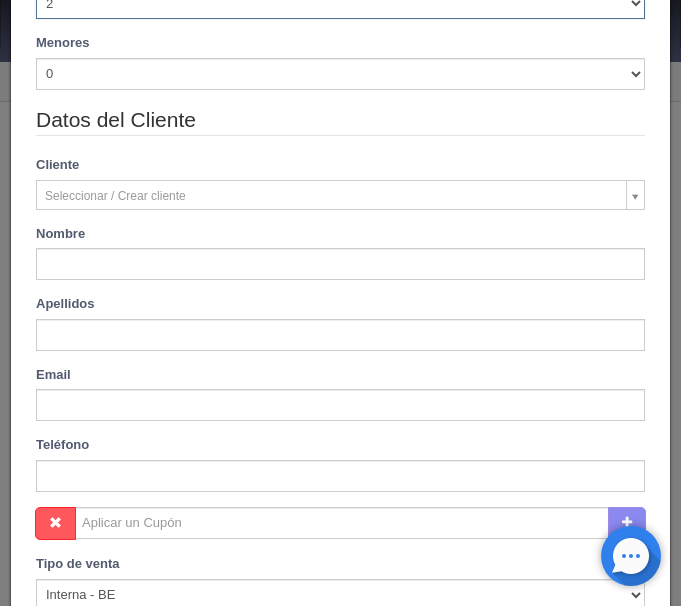 scroll, scrollTop: 484, scrollLeft: 0, axis: vertical 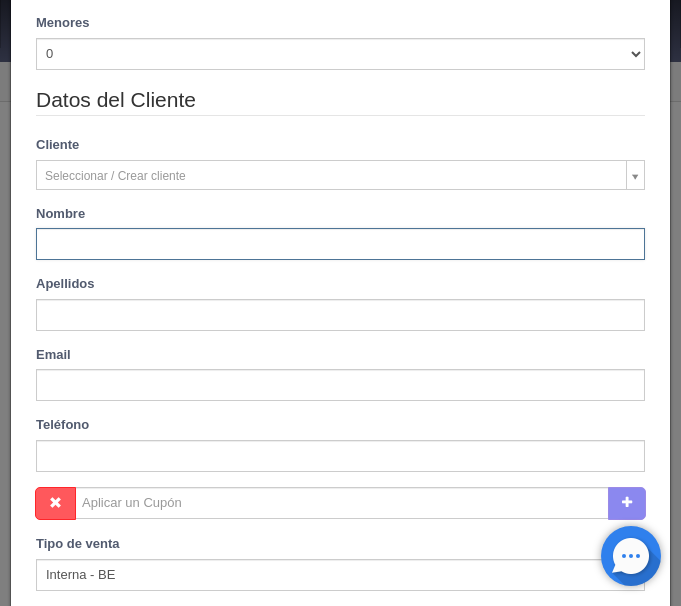 click at bounding box center [340, 244] 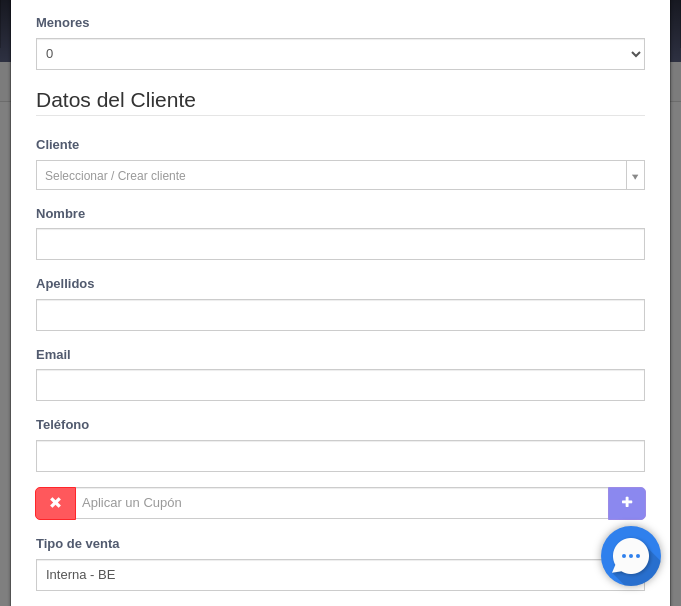 type on "Daniel Alejandro" 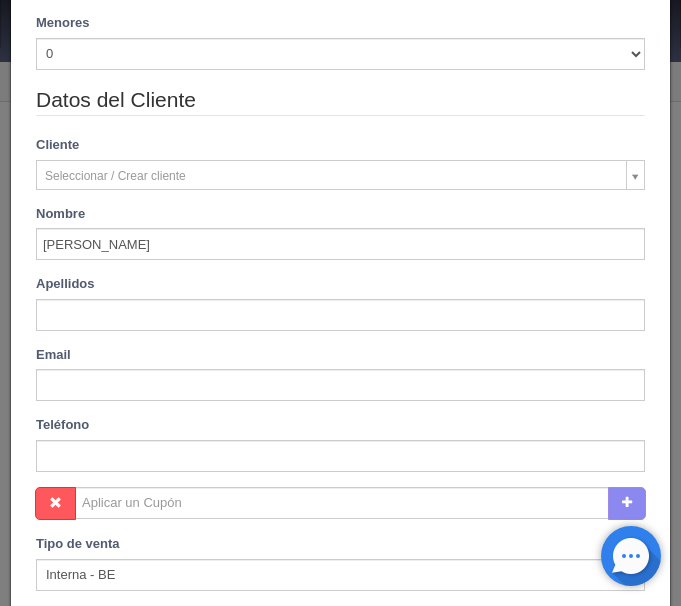 type on "Minjarez Ibañez" 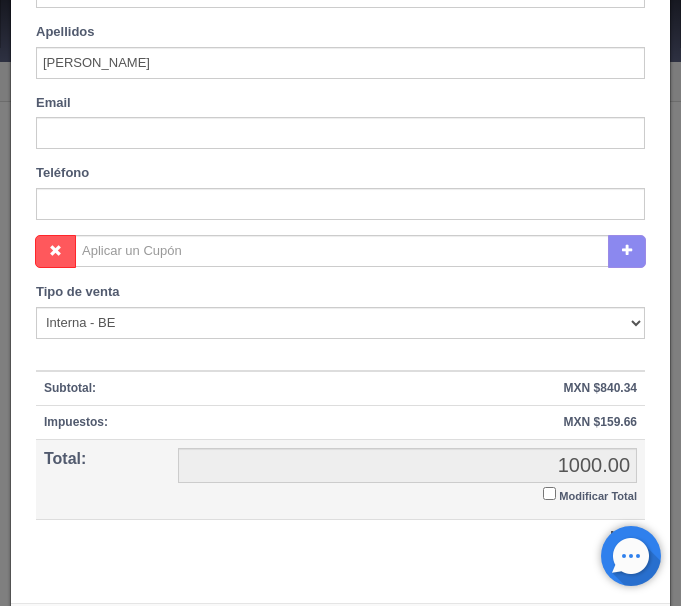 scroll, scrollTop: 815, scrollLeft: 0, axis: vertical 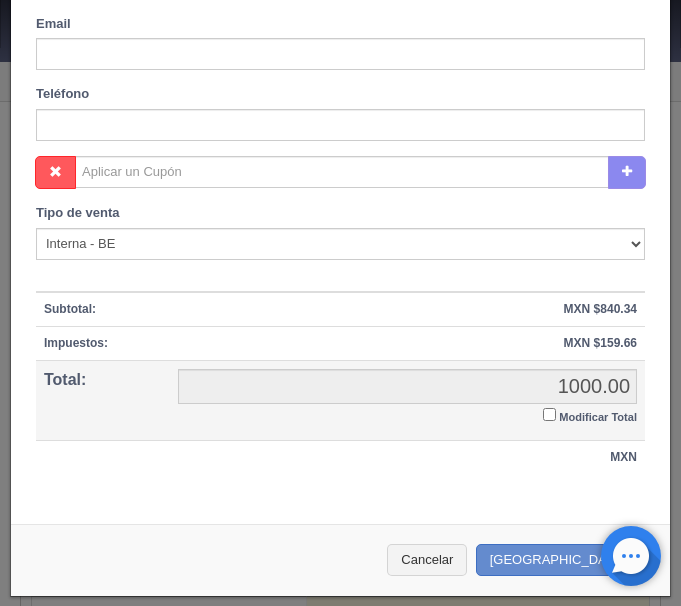 click on "Modificar Total" at bounding box center [549, 414] 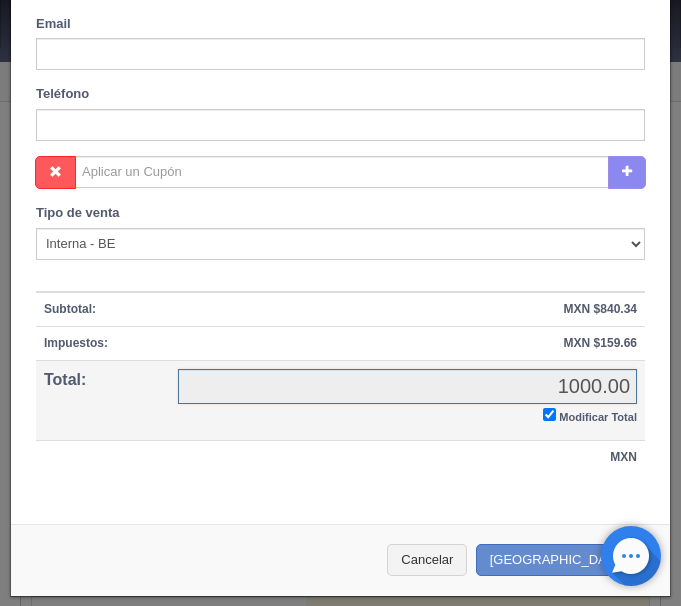 checkbox on "true" 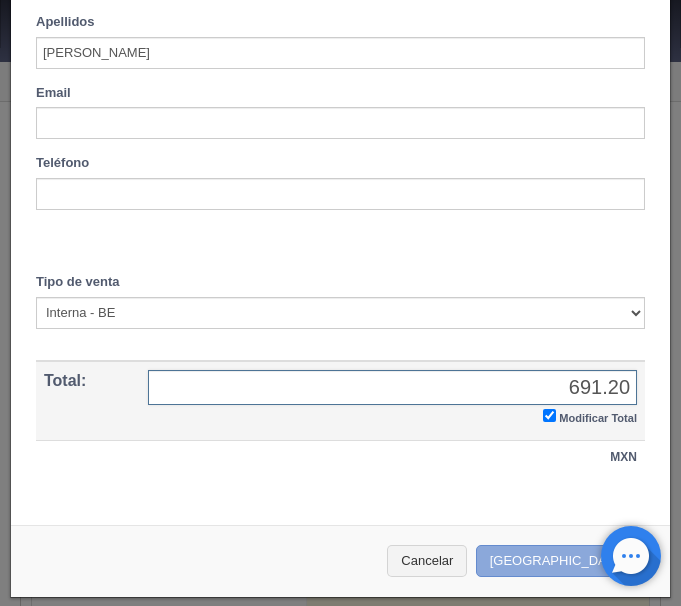 type on "691.20" 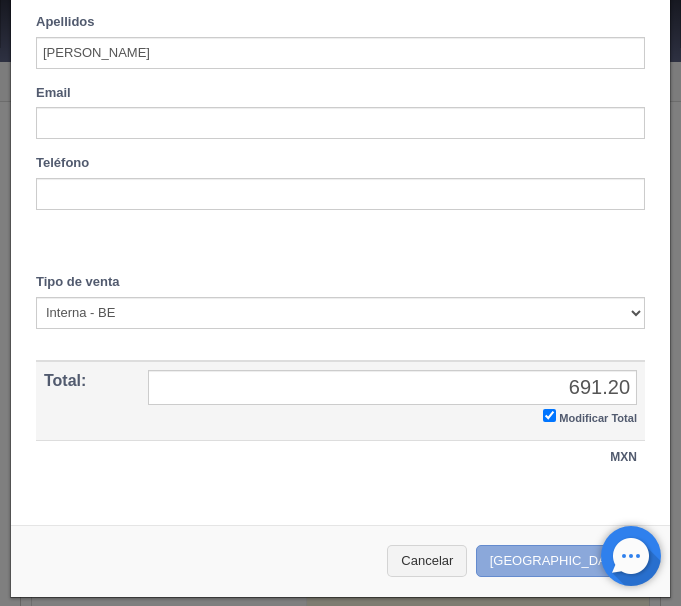 click on "[GEOGRAPHIC_DATA]" at bounding box center (563, 561) 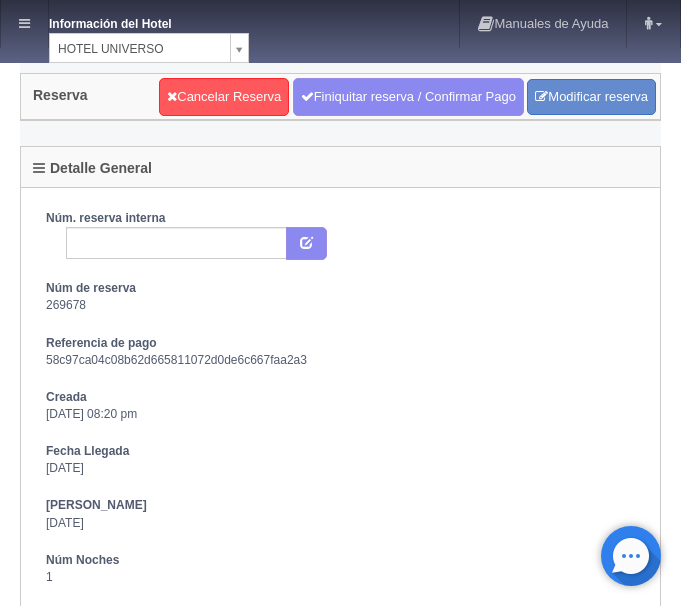 scroll, scrollTop: 0, scrollLeft: 0, axis: both 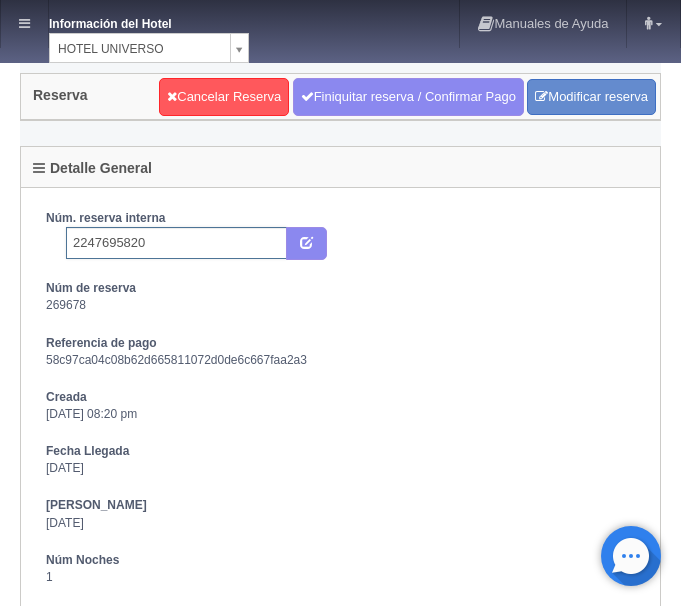 click on "2247695820" at bounding box center (176, 243) 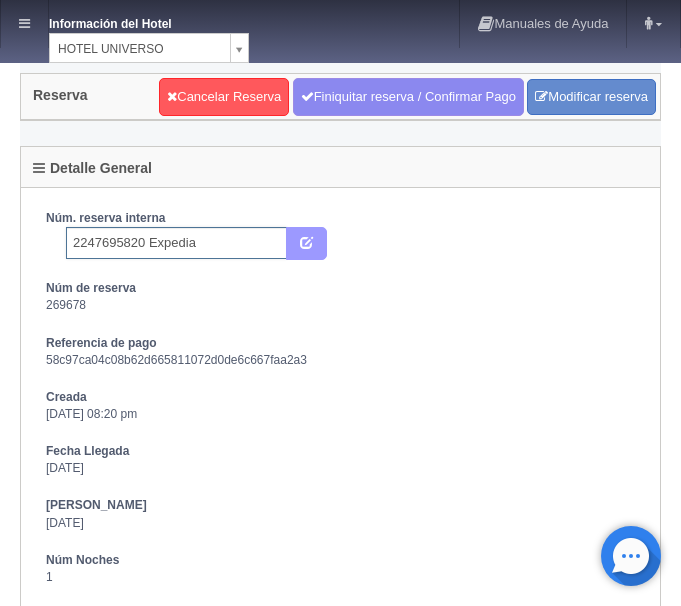 type on "2247695820 Expedia" 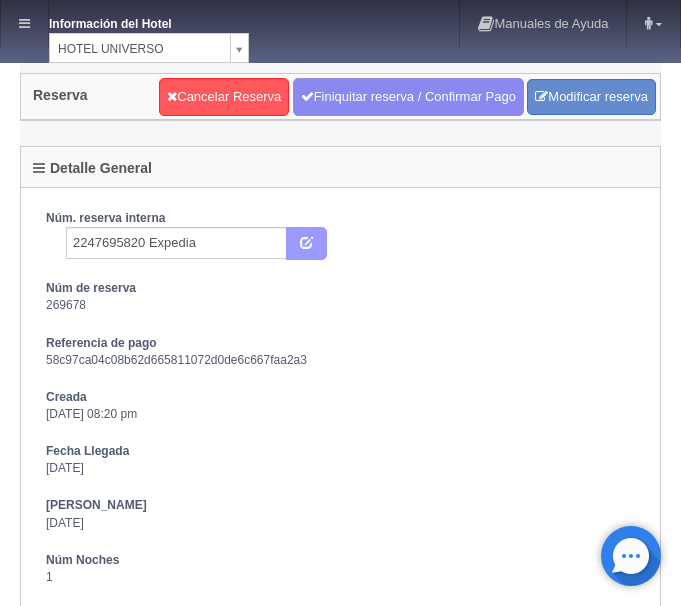 click at bounding box center (306, 244) 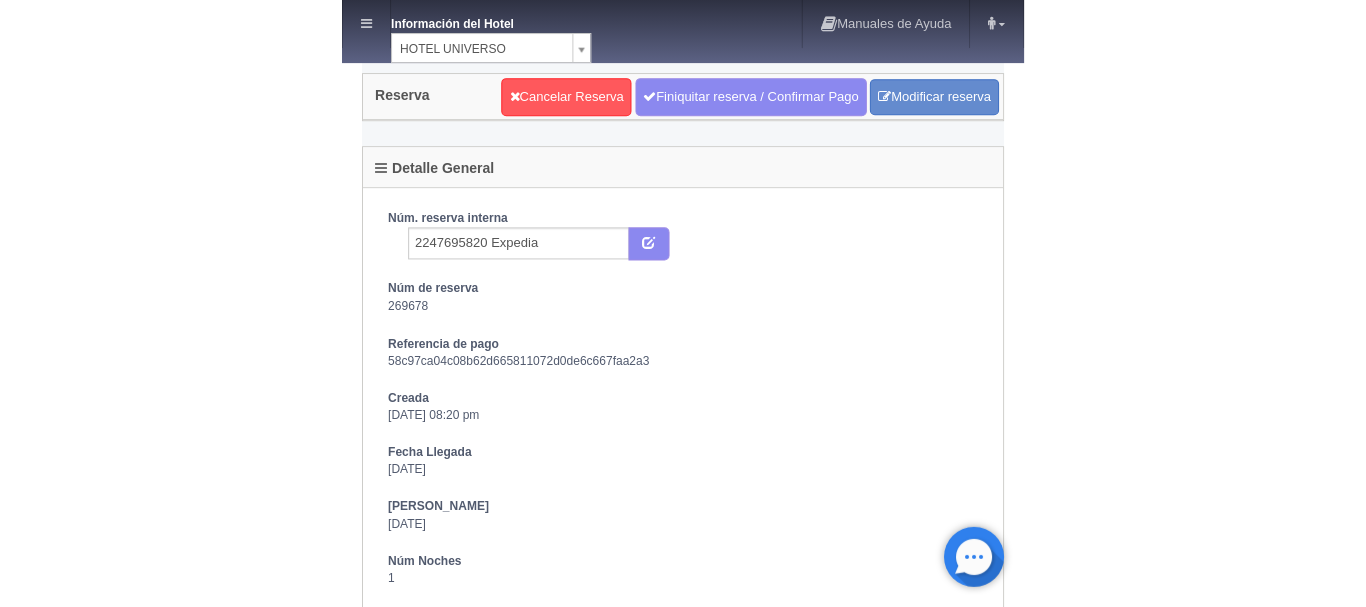 scroll, scrollTop: 0, scrollLeft: 0, axis: both 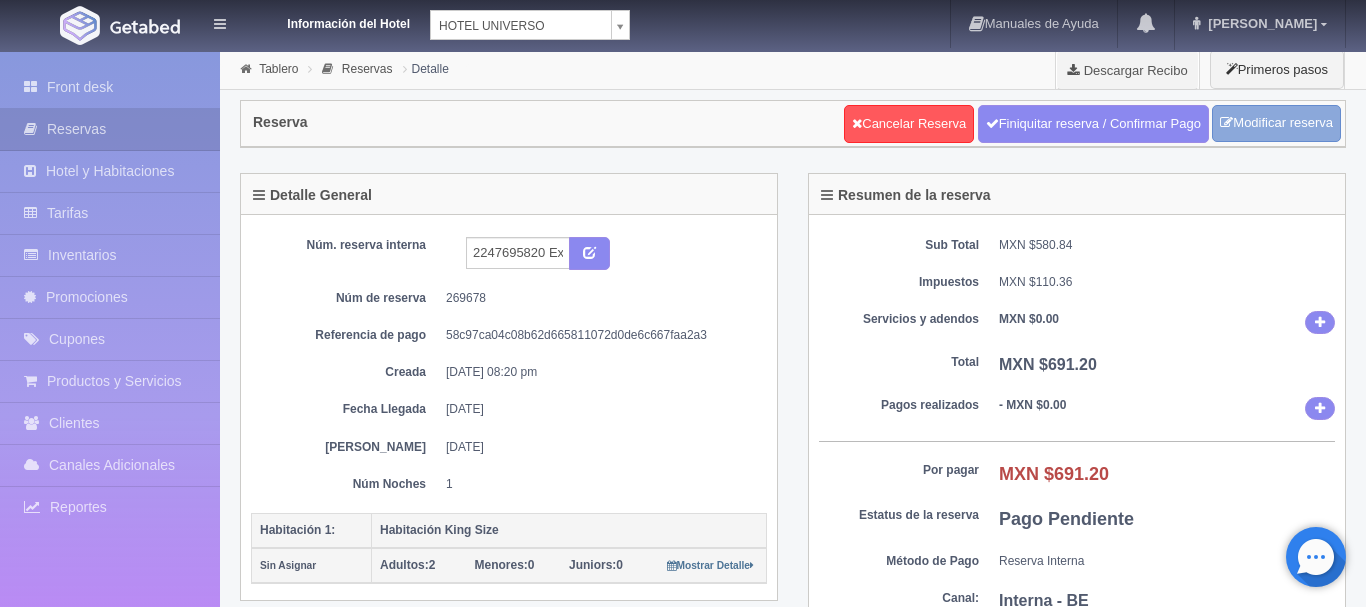 click on "Modificar reserva" at bounding box center (1276, 123) 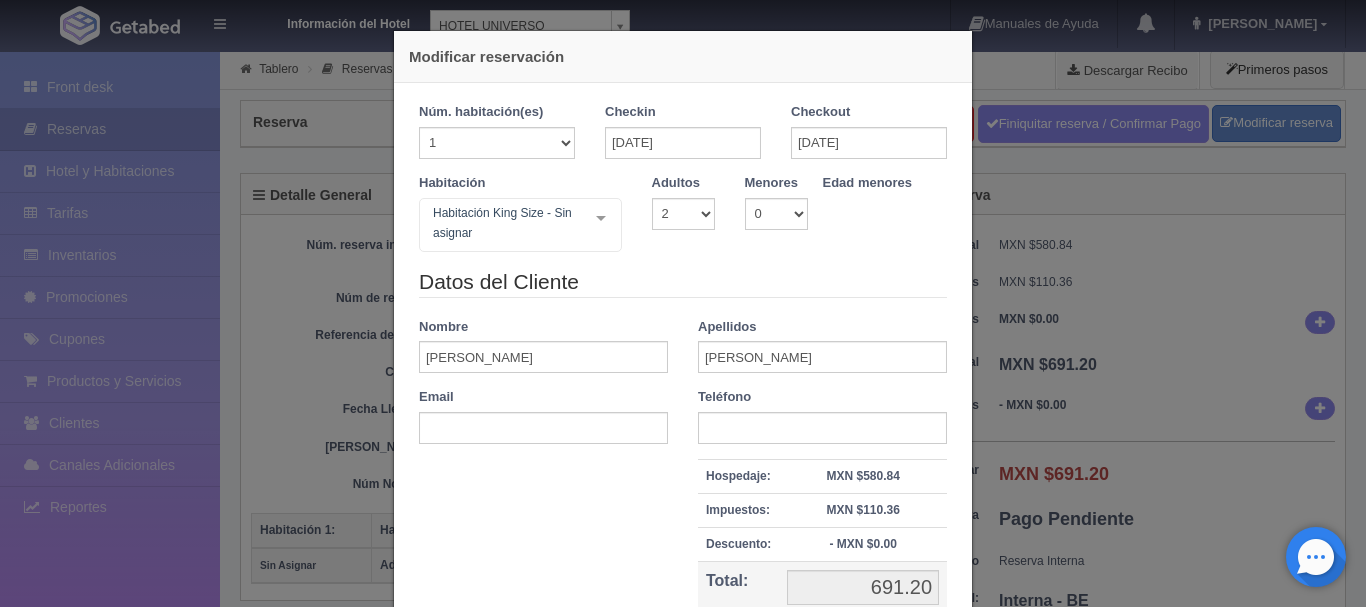 click on "Modificar reservación     Núm. habitación(es)   1   2   3   4   5   6   7   8   9   10   11   12   13   14   15   16   17   18   19   20   Checkin   [DATE]   Checkout   [DATE]     Habitación              Habitación [PERSON_NAME] Size - Sin asignar           Habitación [PERSON_NAME] Size Habitación [PERSON_NAME] Size - Sin asignar   101   102   103   104   105   106   107   108   109   110   111   112   113   114   115   116   117   118   119   120   121   122   123   124     Habitación Doble Habitación Doble - Sin asignar   101   102   103   104   105   106   107   108   109   110   111   112   113   114   115   116   117   118   119   120   121   122   123   124   125   126   127   128   129   130   131   132   133   134   135   136   137   138   139   140   141   142   143   144   145     [GEOGRAPHIC_DATA][PERSON_NAME][PERSON_NAME]" at bounding box center [683, 303] 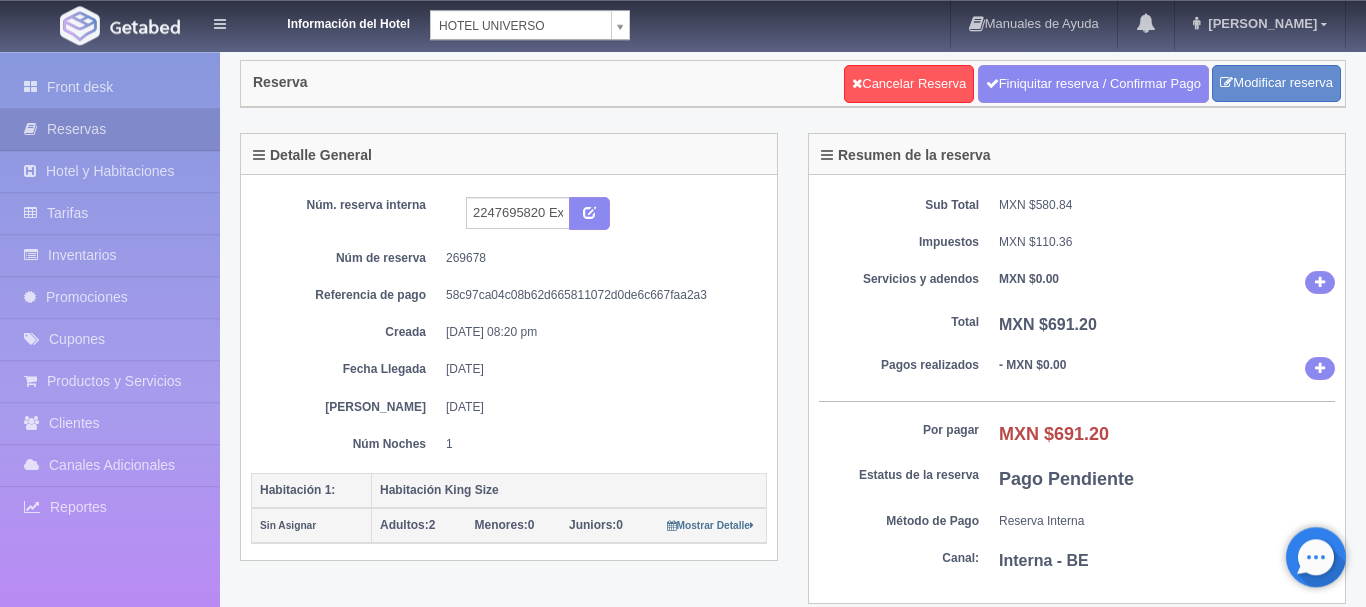scroll, scrollTop: 0, scrollLeft: 0, axis: both 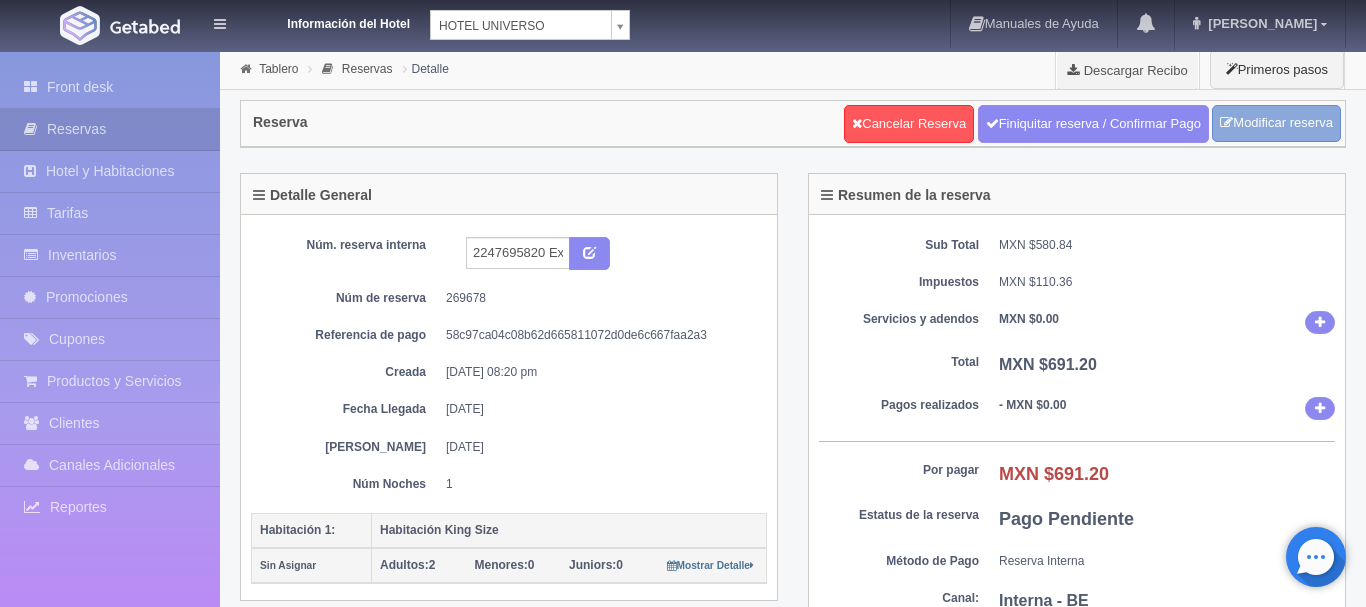 click on "Modificar reserva" at bounding box center (1276, 123) 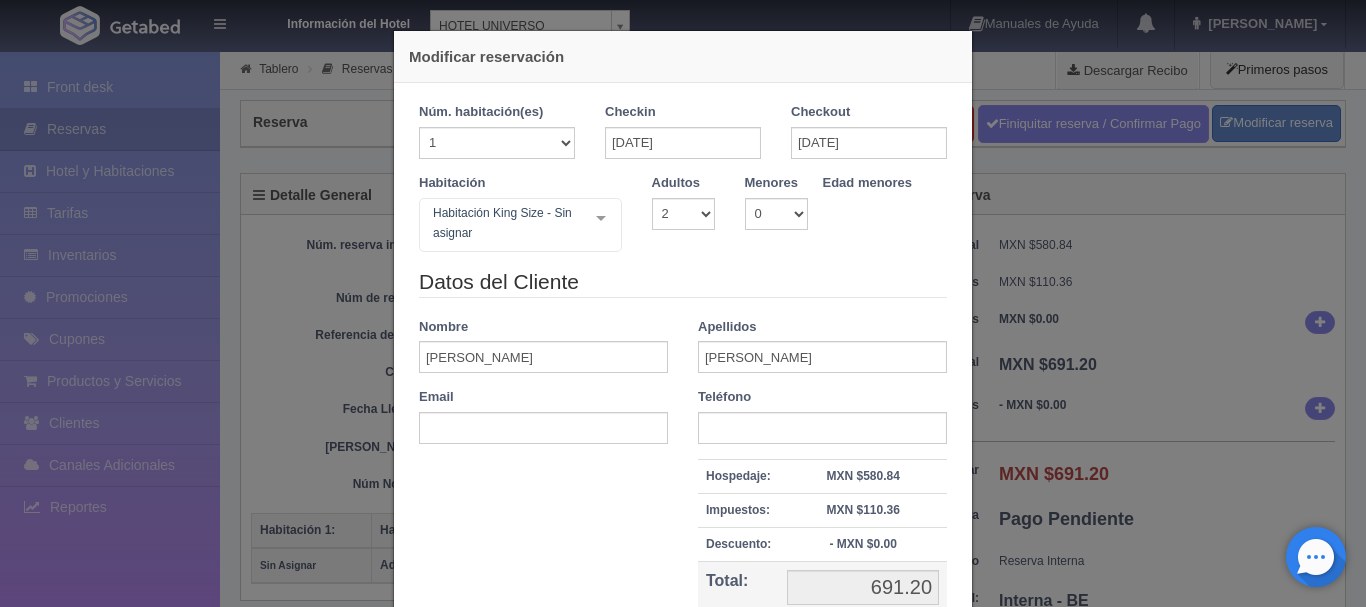 scroll, scrollTop: 168, scrollLeft: 0, axis: vertical 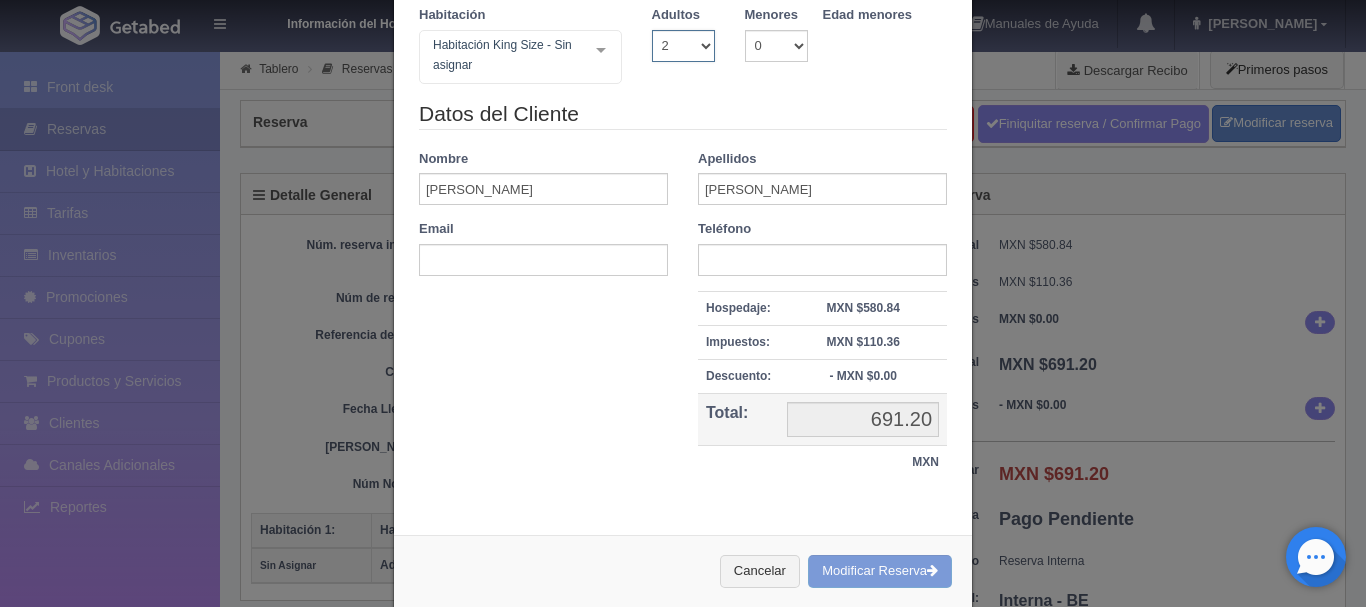 click on "1   2   3   4   5   6   7   8   9   10" at bounding box center [683, 46] 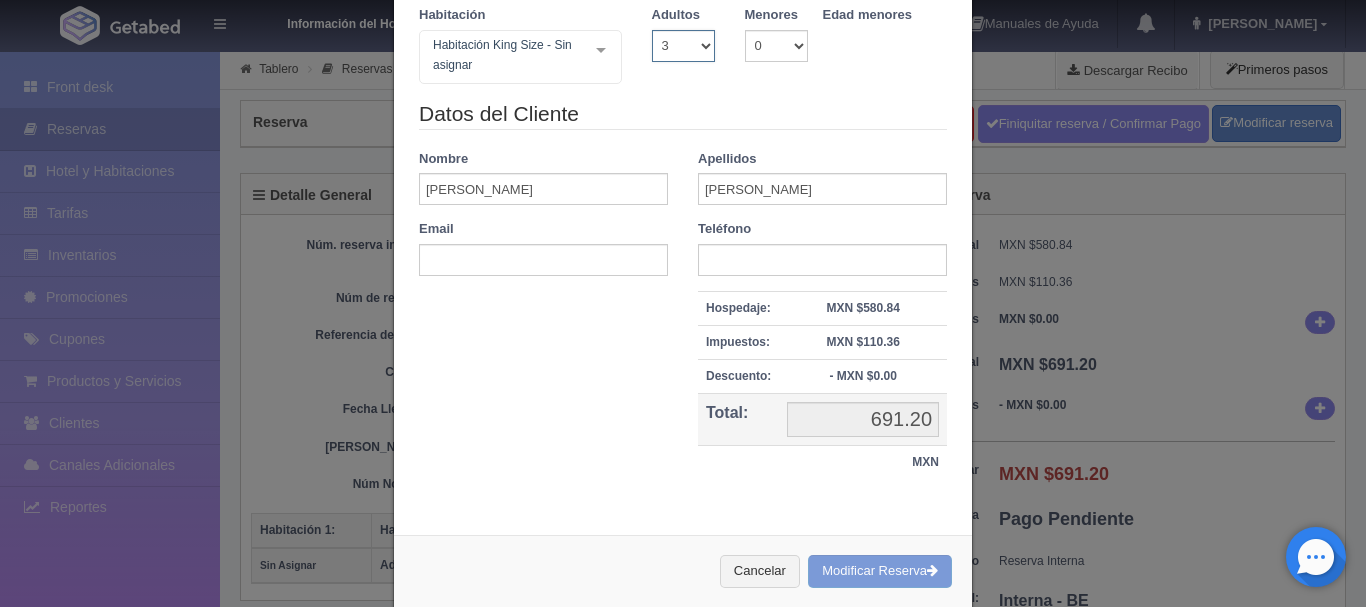 click on "3" at bounding box center [0, 0] 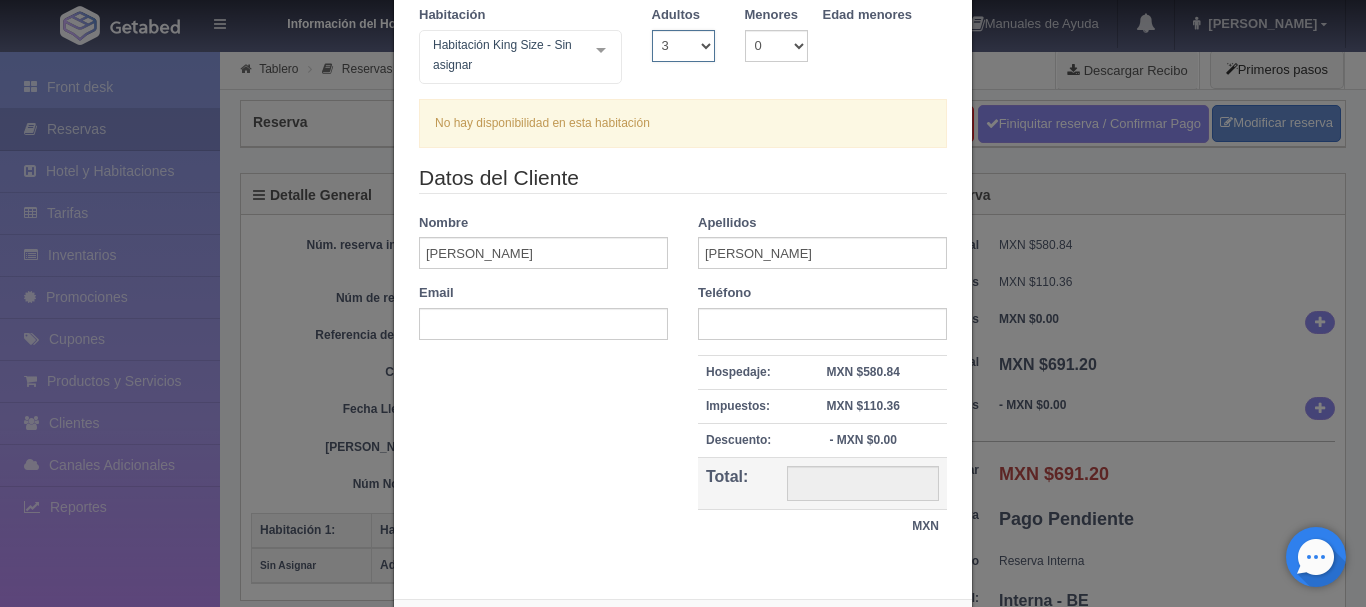 click on "1   2   3   4   5   6   7   8   9   10" at bounding box center [683, 46] 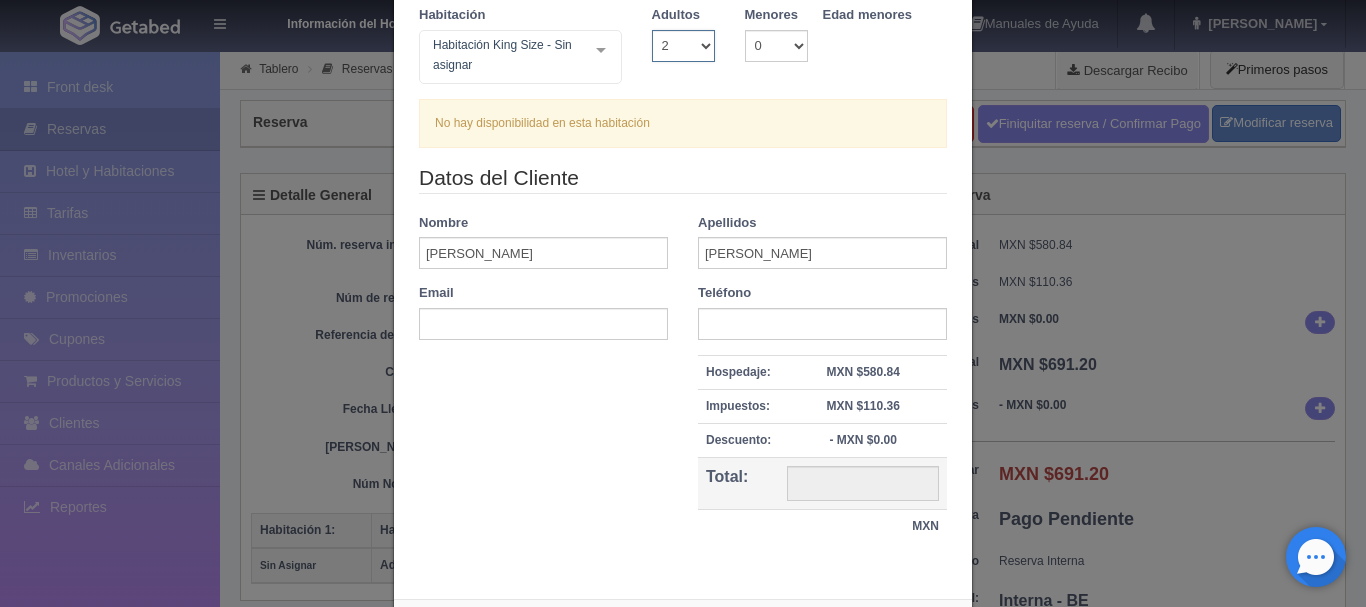 checkbox on "false" 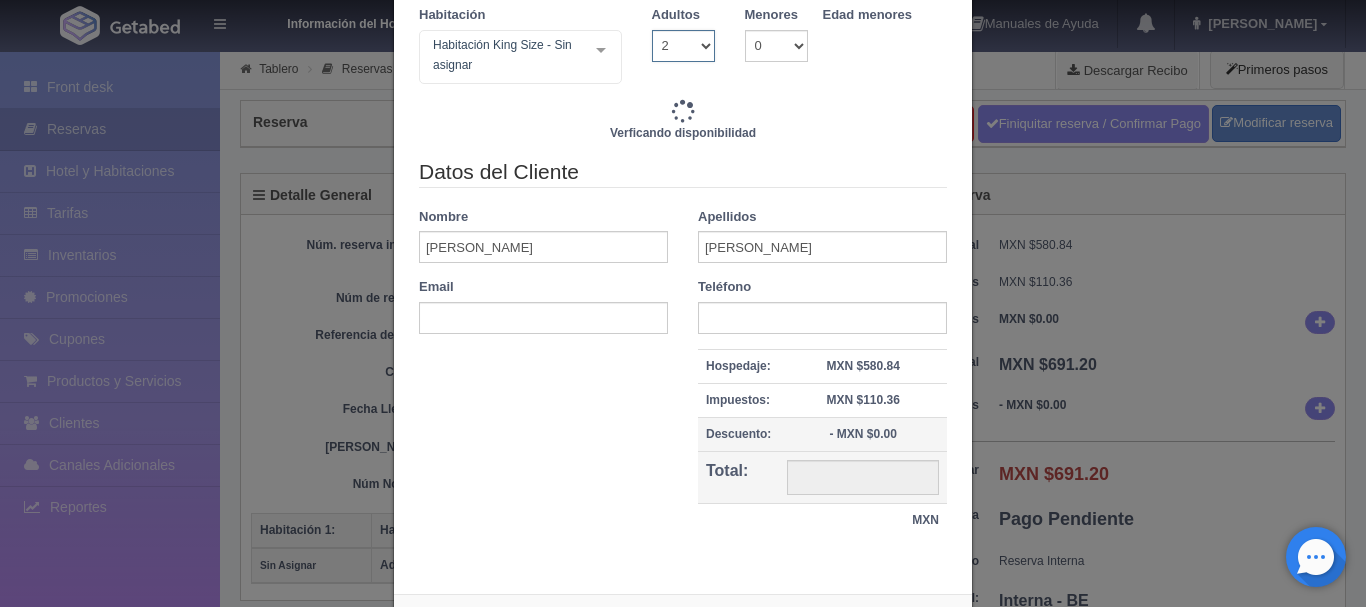type on "1000.00" 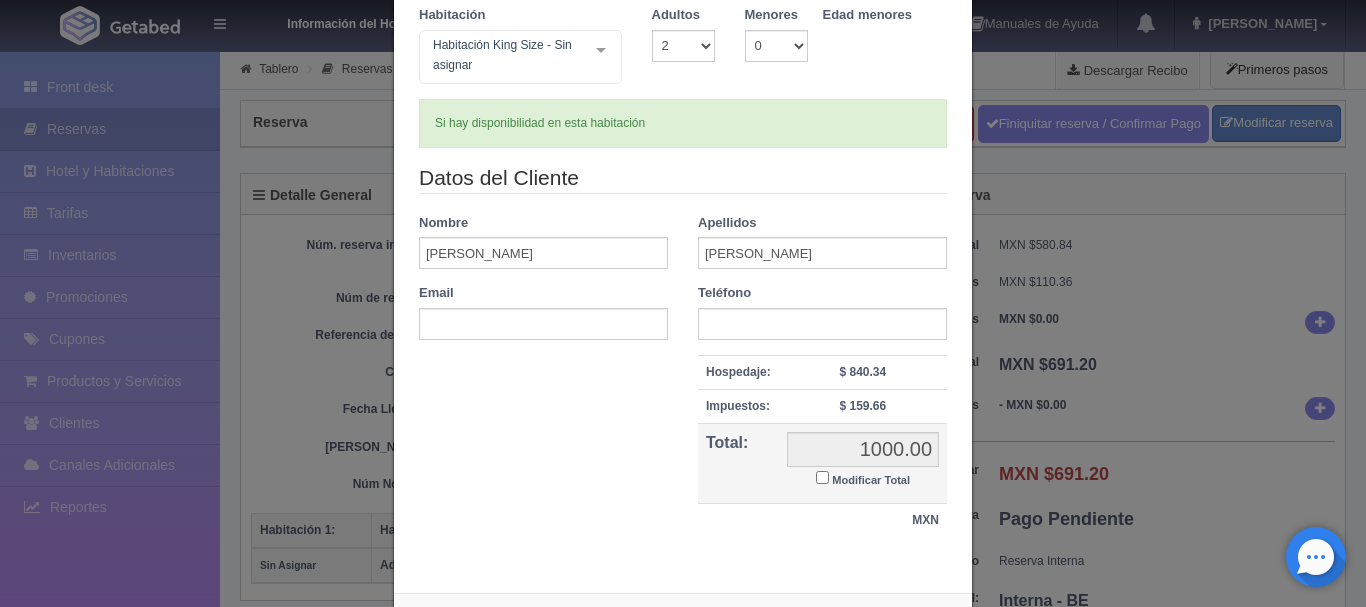 click on "Modificar Total" at bounding box center (822, 477) 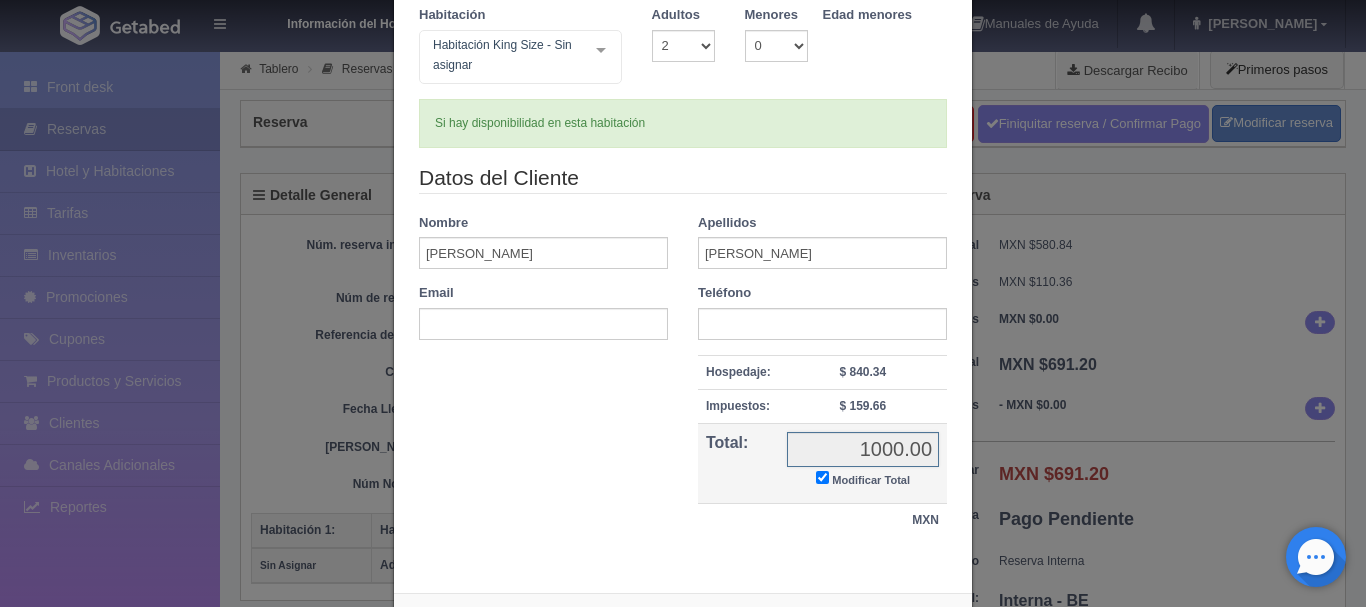 checkbox on "true" 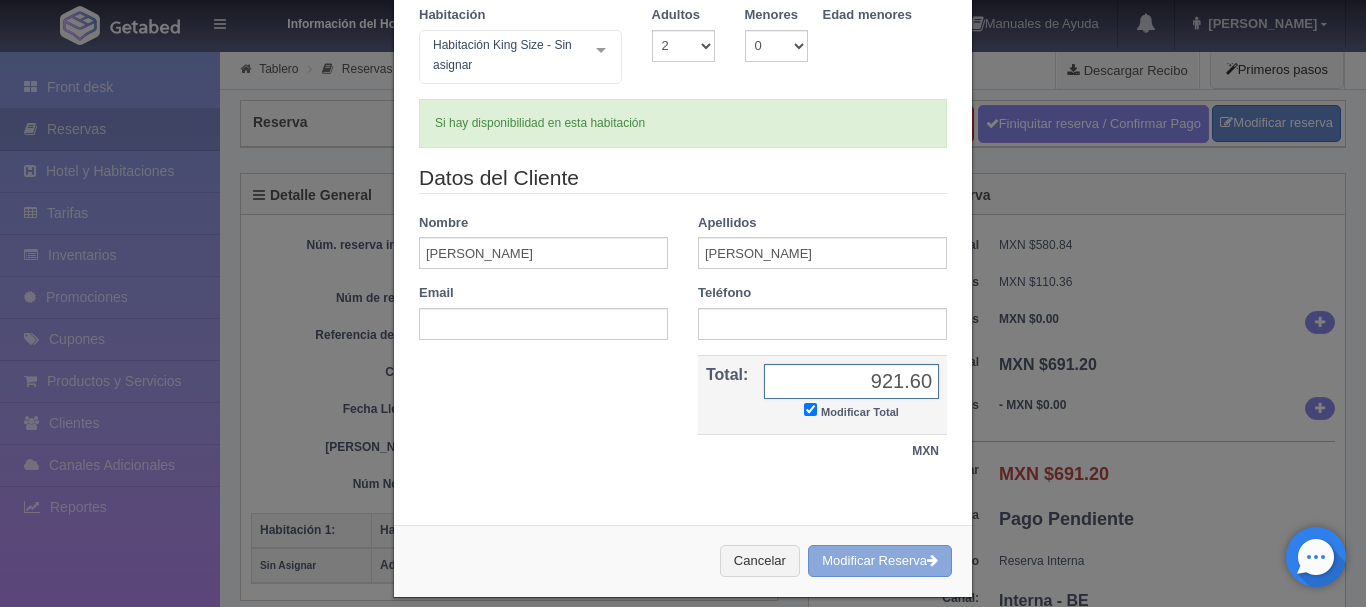 type on "921.60" 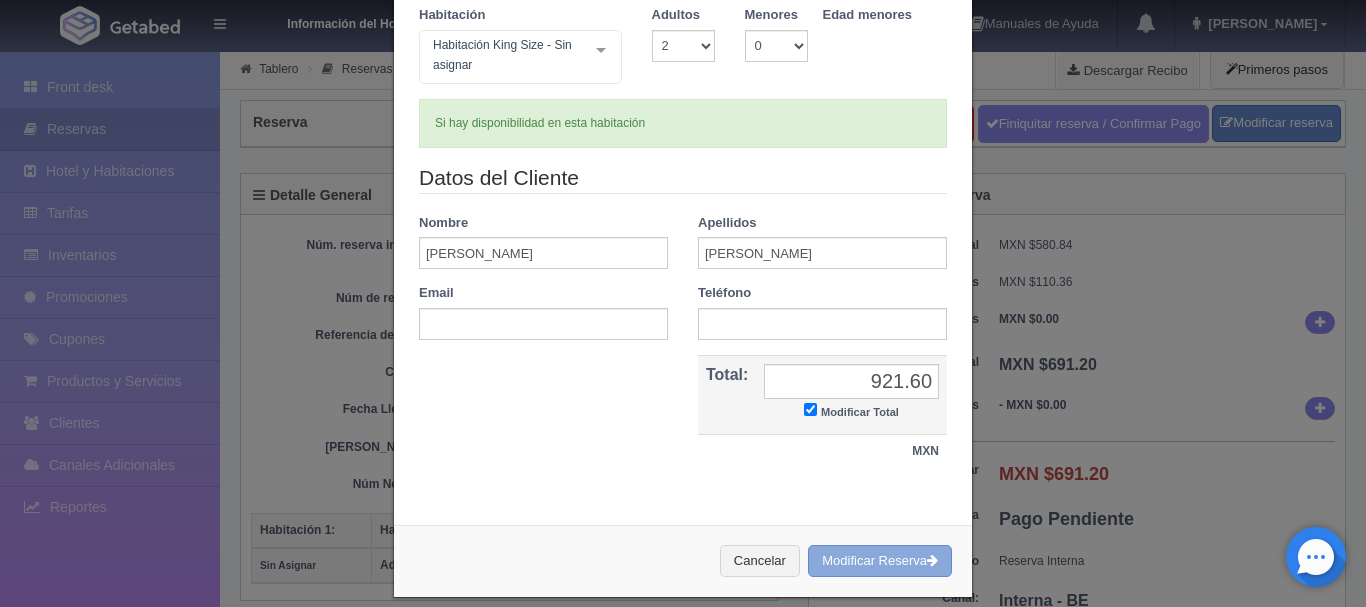 click on "Modificar Reserva" at bounding box center [880, 561] 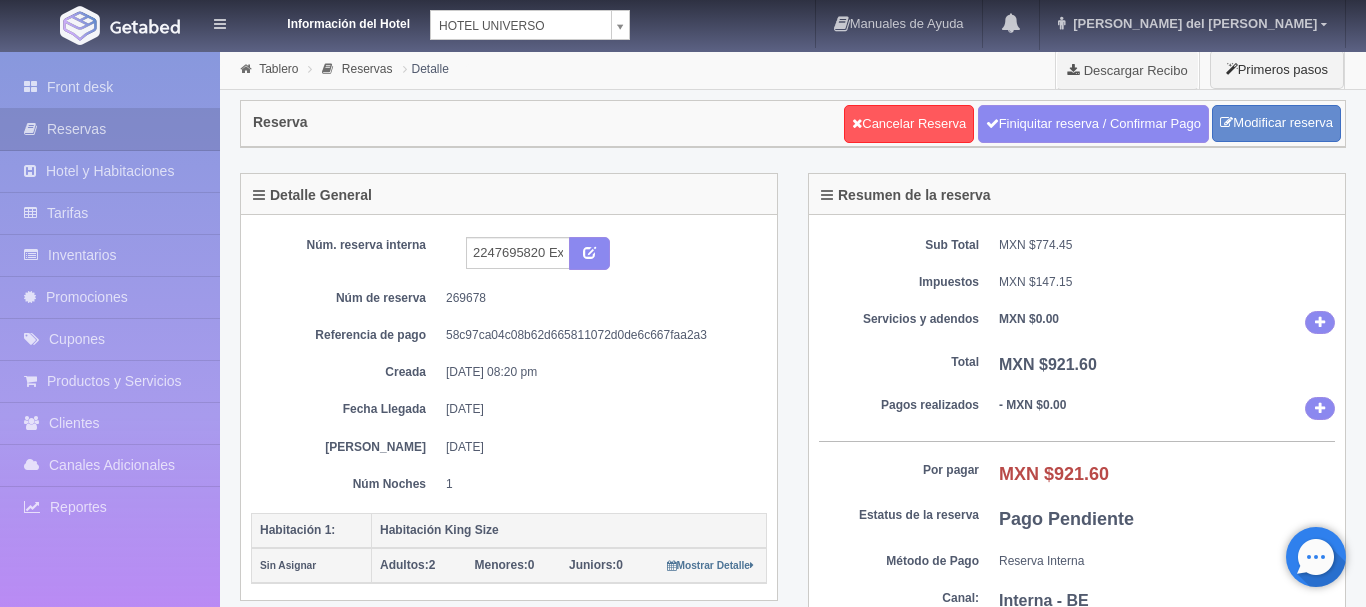 scroll, scrollTop: 0, scrollLeft: 0, axis: both 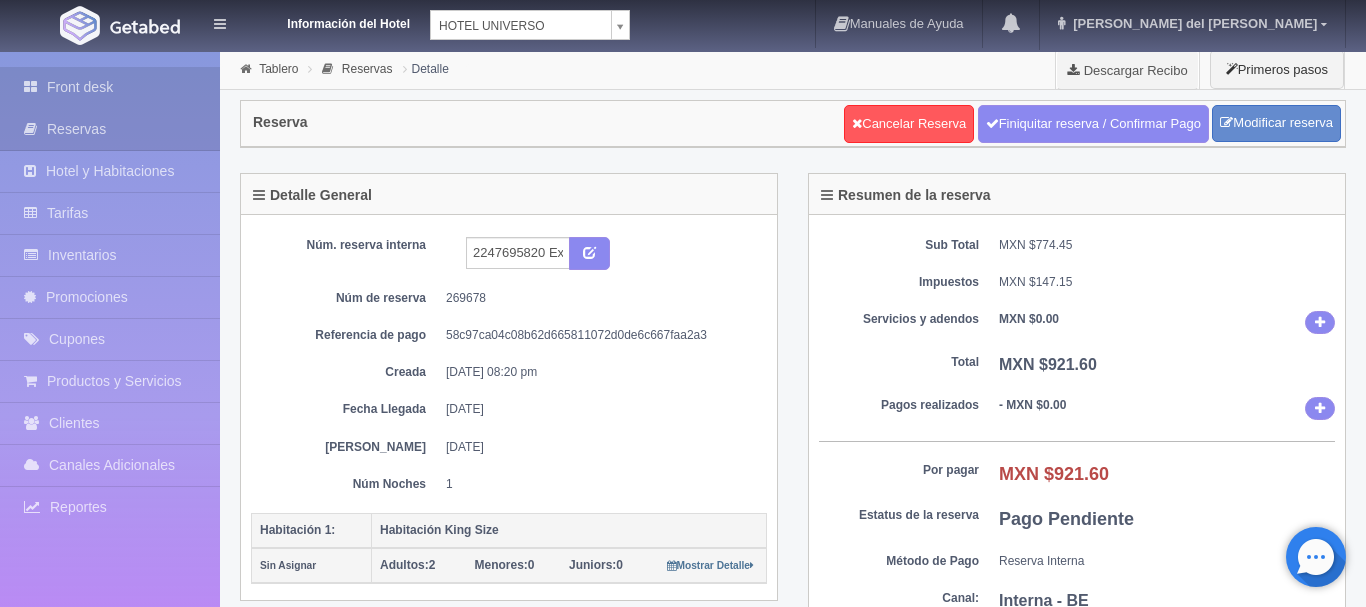 click on "Front desk" at bounding box center (110, 87) 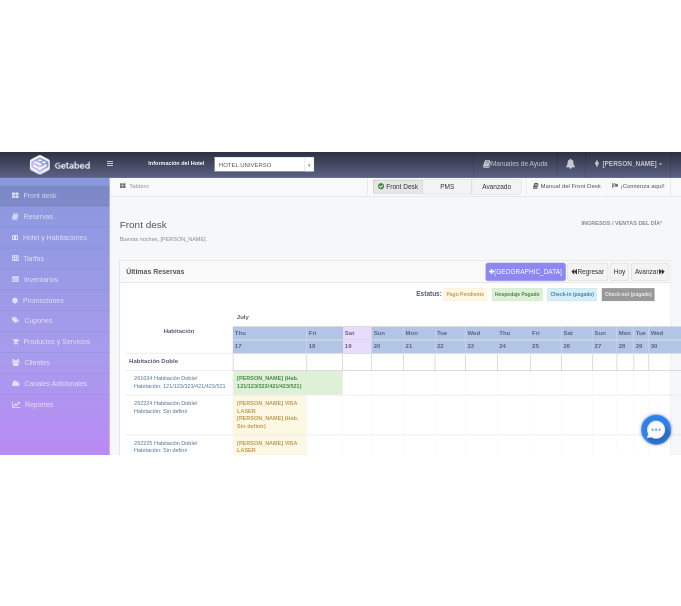 scroll, scrollTop: 0, scrollLeft: 0, axis: both 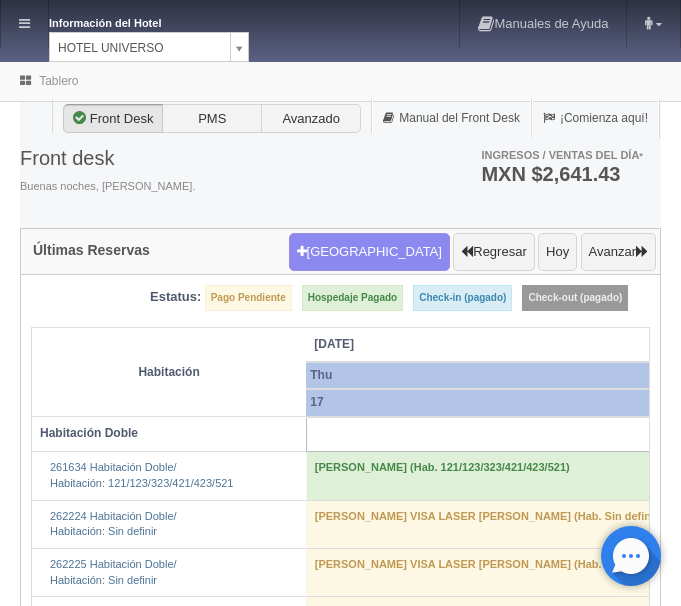 click on "Información del Hotel
[GEOGRAPHIC_DATA][PERSON_NAME]
Manuales de Ayuda
Actualizaciones recientes
[PERSON_NAME]
Mi Perfil
Salir / Log Out
Procesando...
Front desk
Reservas
Hotel y Habitaciones
Tarifas
Inventarios
Promociones
Cupones
Productos y Servicios" at bounding box center [340, 3587] 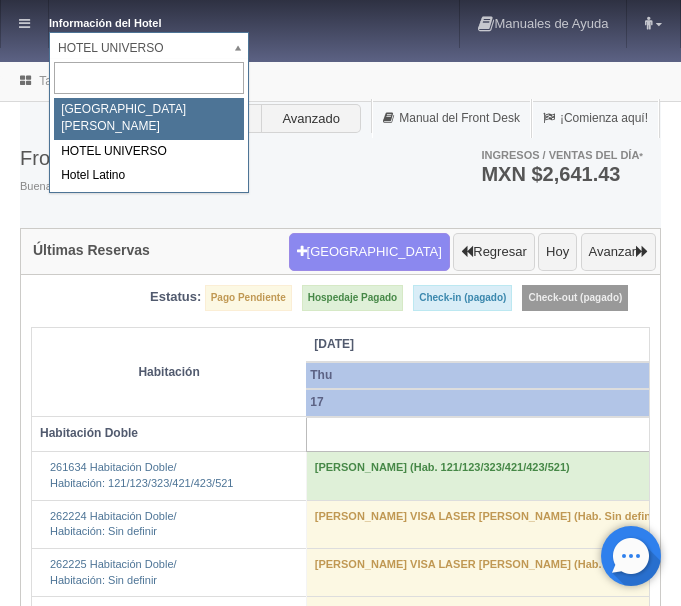 select on "357" 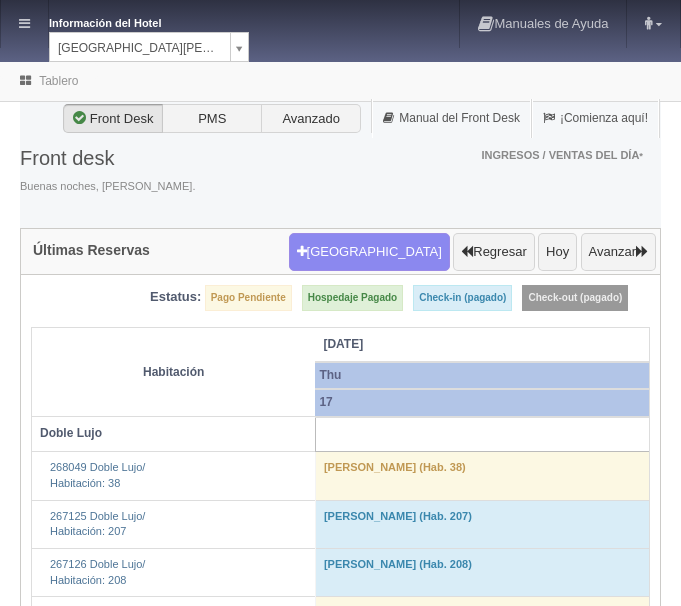 scroll, scrollTop: 0, scrollLeft: 0, axis: both 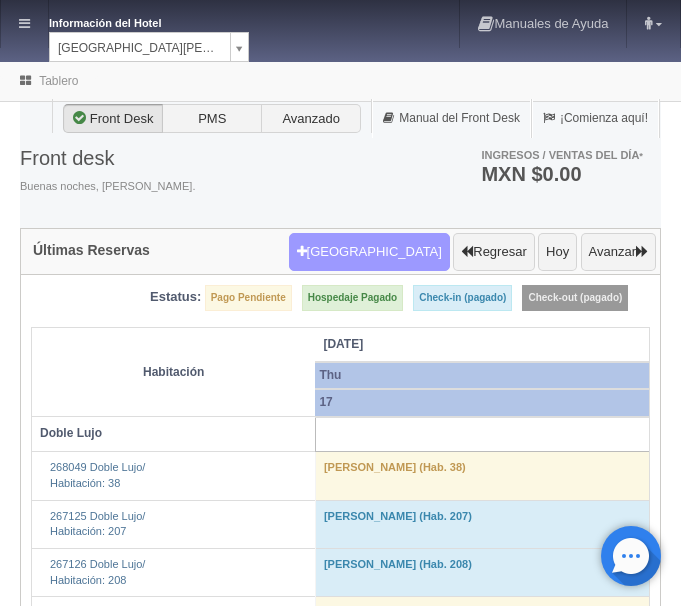 click on "[GEOGRAPHIC_DATA]" at bounding box center [369, 252] 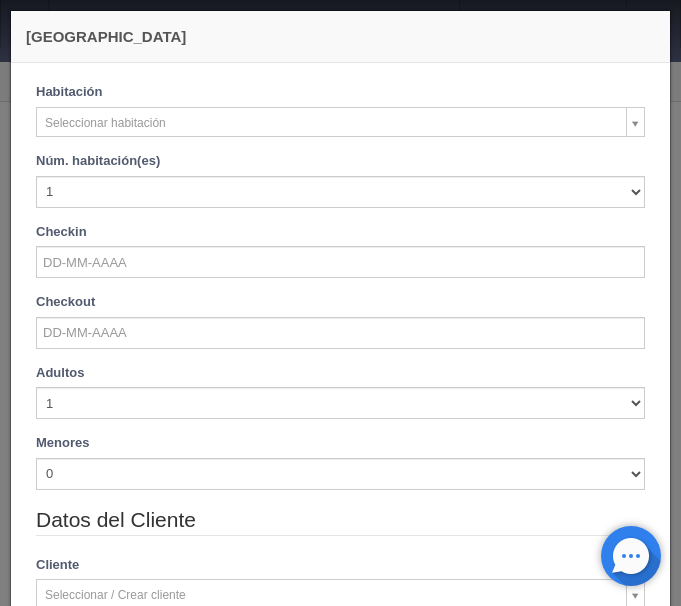 checkbox on "false" 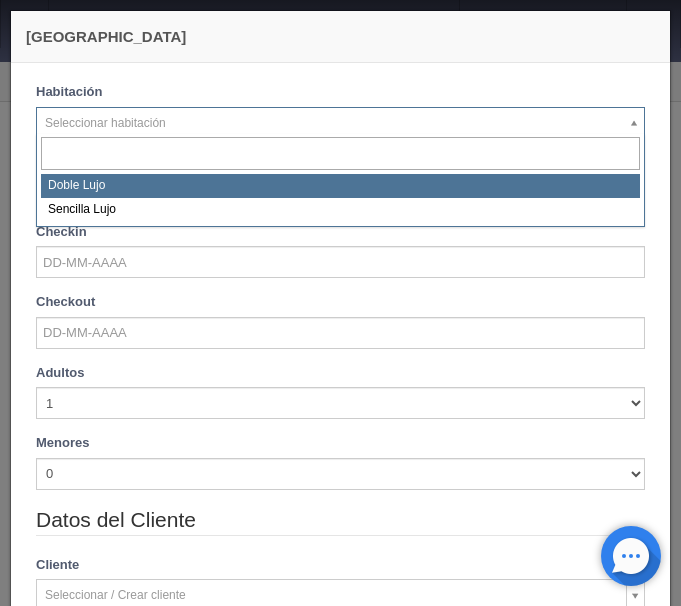 click on "Información del Hotel
HOTEL SAN FRANCISCO PLAZA
HOTEL SAN FRANCISCO PLAZA
HOTEL UNIVERSO
Hotel Latino
Manuales de Ayuda
Actualizaciones recientes
ana del carmen
Mi Perfil
Salir / Log Out
Procesando...
Front desk
Reservas
Hotel y Habitaciones
Tarifas
Inventarios
Promociones
Cupones
Productos y Servicios" at bounding box center (340, 2323) 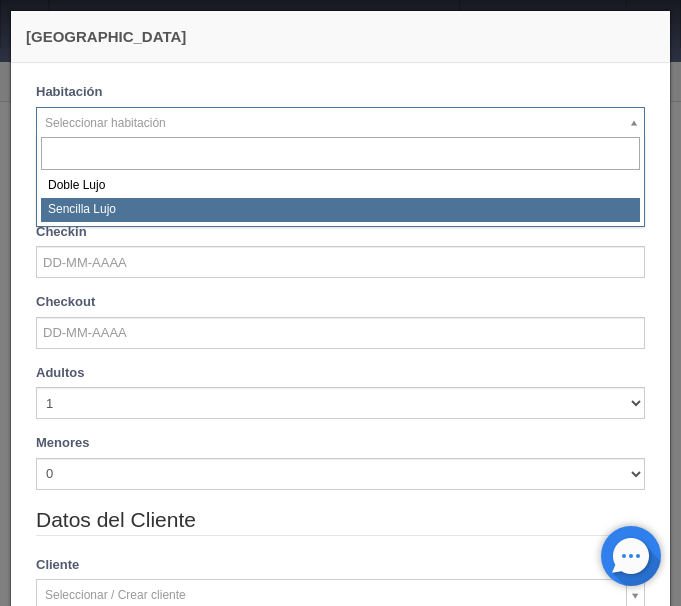 select on "576" 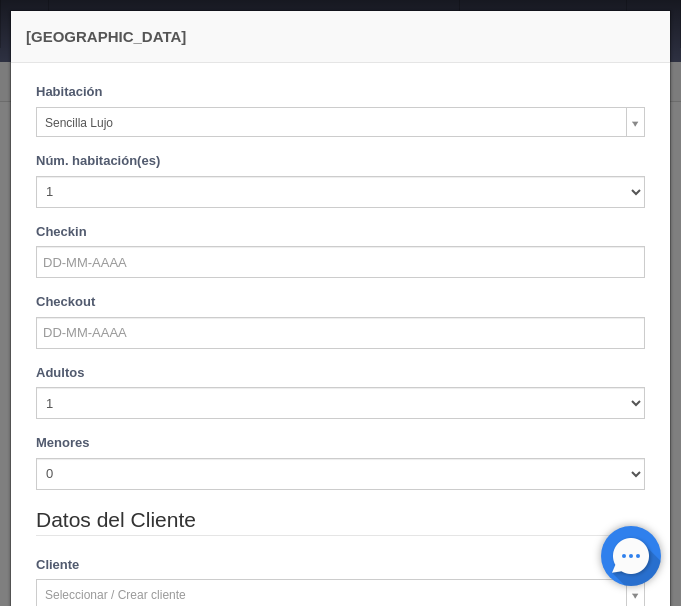 checkbox on "false" 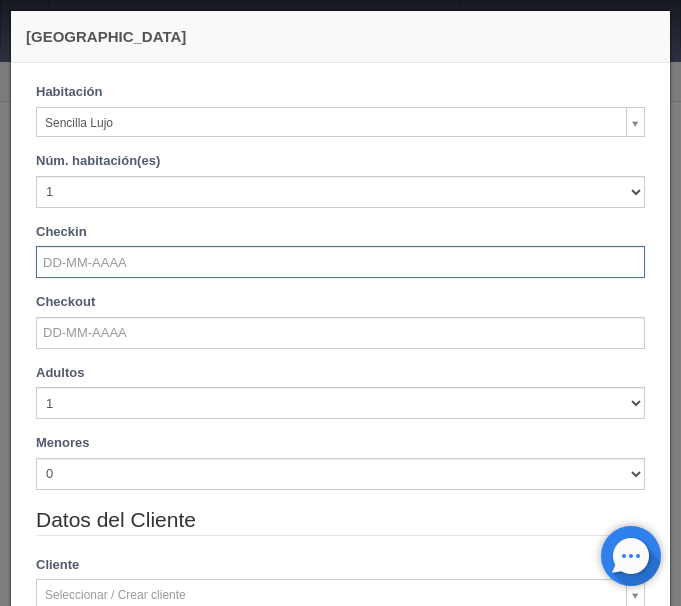 click at bounding box center [340, 262] 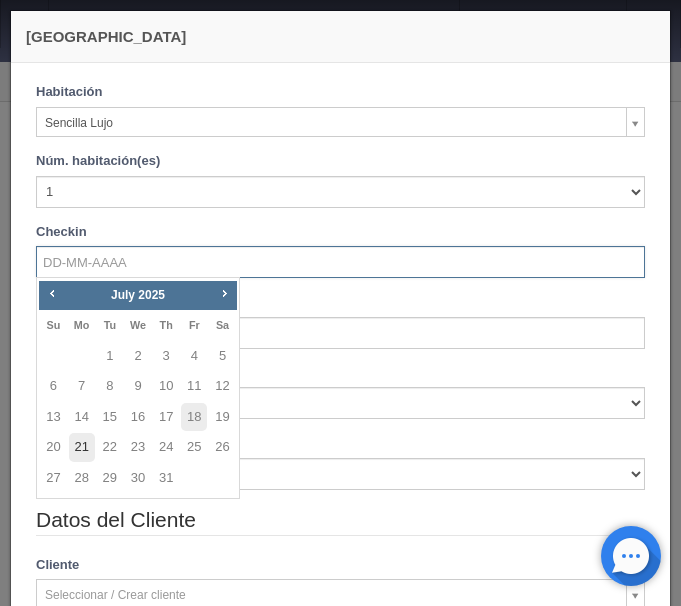 click on "21" at bounding box center [82, 447] 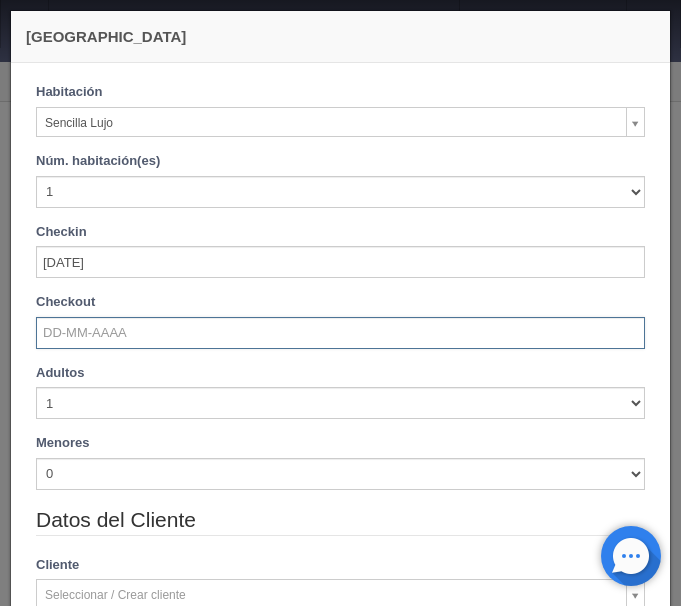 click at bounding box center [340, 333] 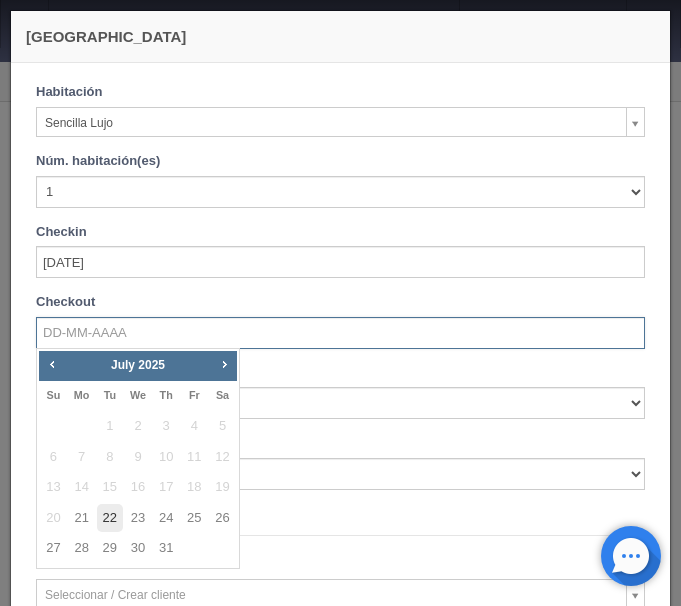 click on "22" at bounding box center (110, 518) 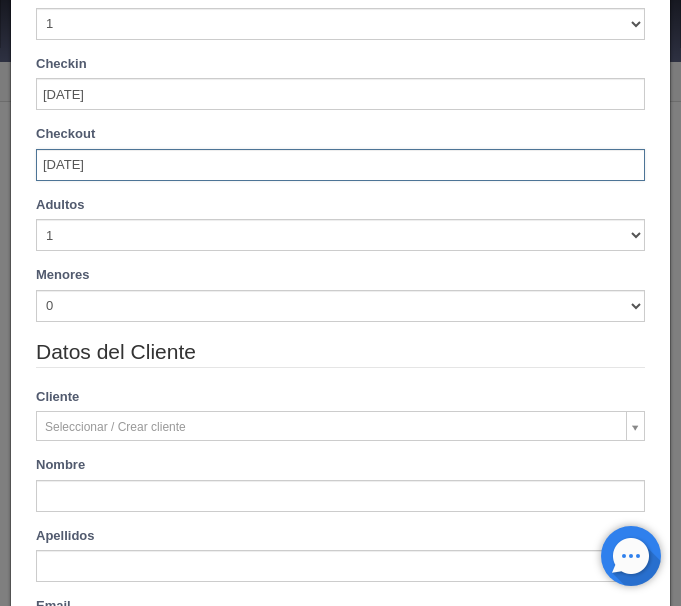 scroll, scrollTop: 252, scrollLeft: 0, axis: vertical 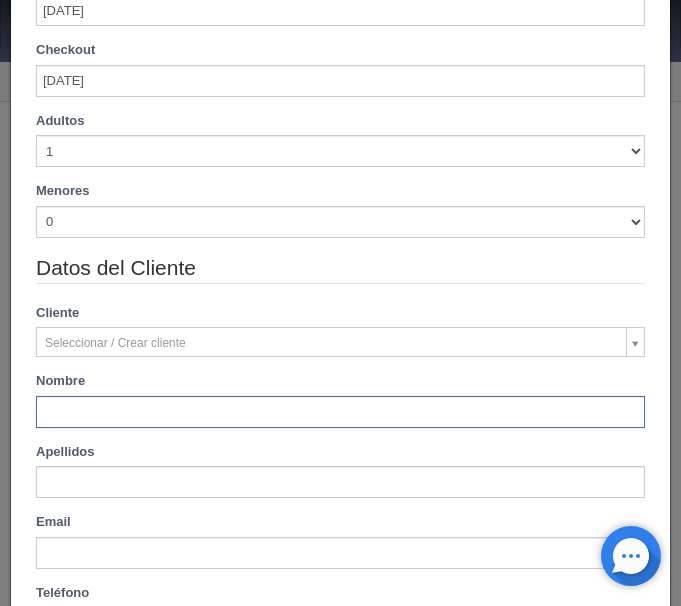 click at bounding box center (340, 412) 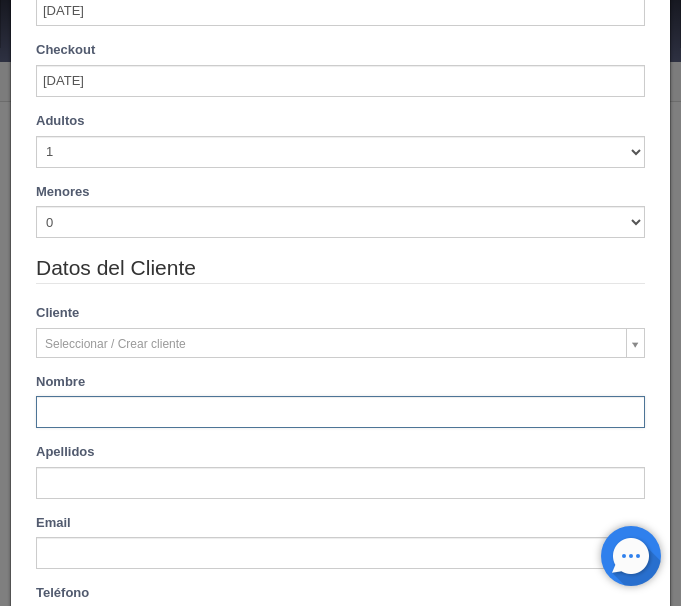 type on "1150.00" 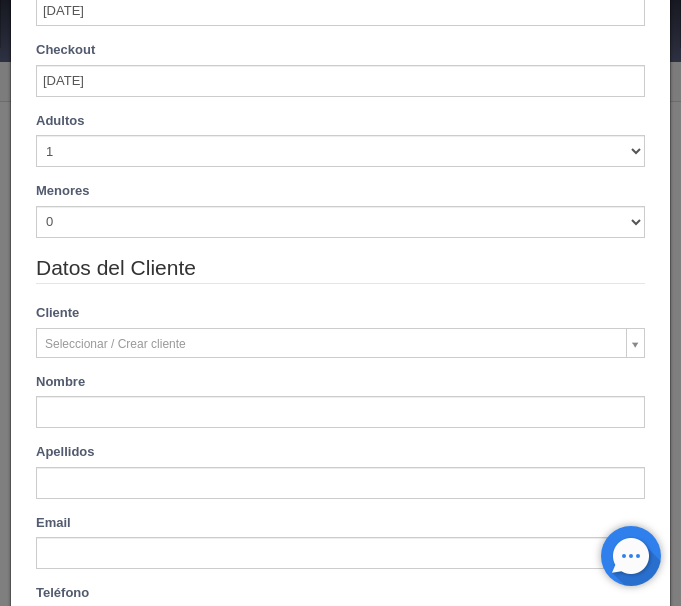 type on "Carlos Alberto" 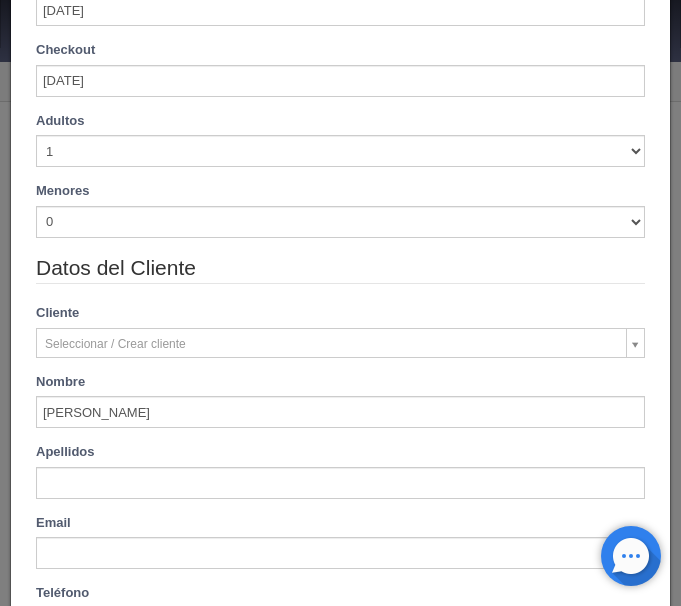 type on "Delgado Saldaña" 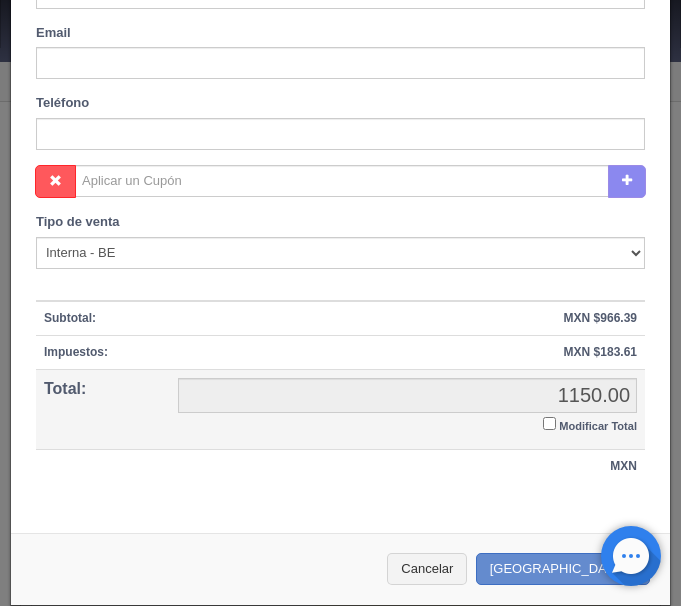 scroll, scrollTop: 815, scrollLeft: 0, axis: vertical 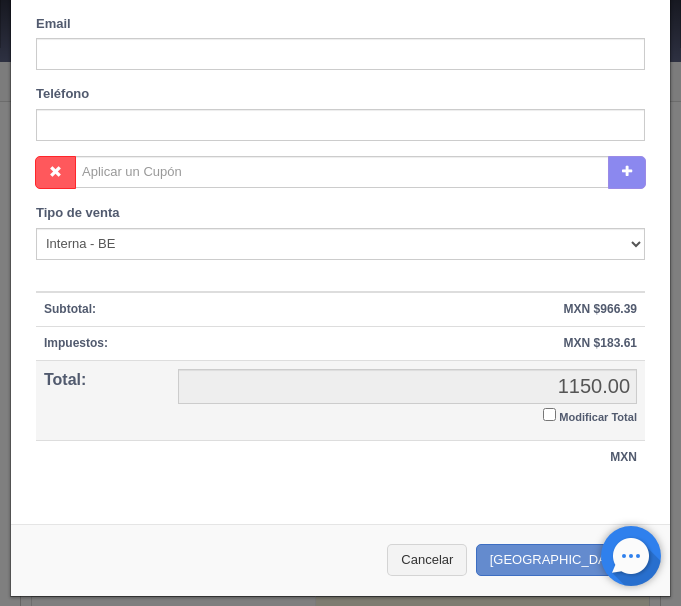 click on "Modificar Total" at bounding box center [549, 414] 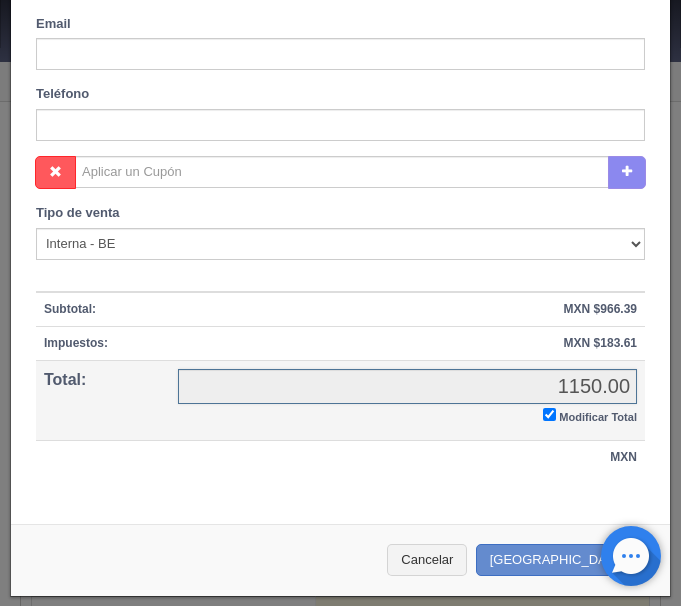 checkbox on "true" 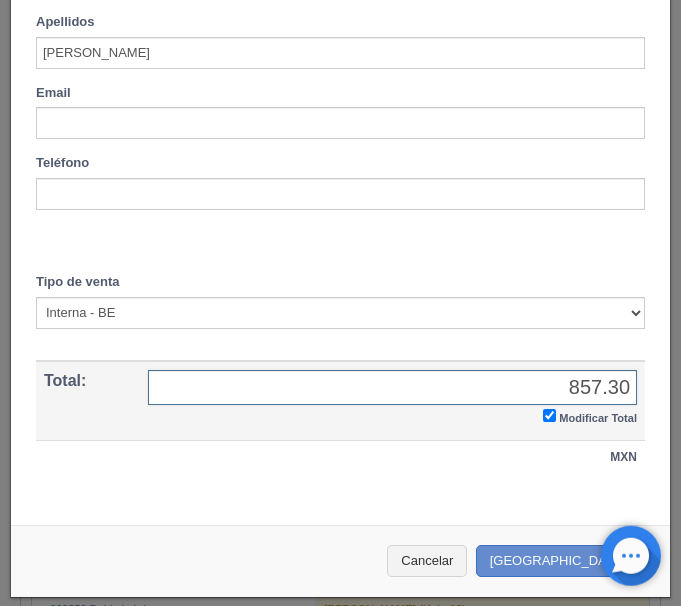 scroll, scrollTop: 204, scrollLeft: 0, axis: vertical 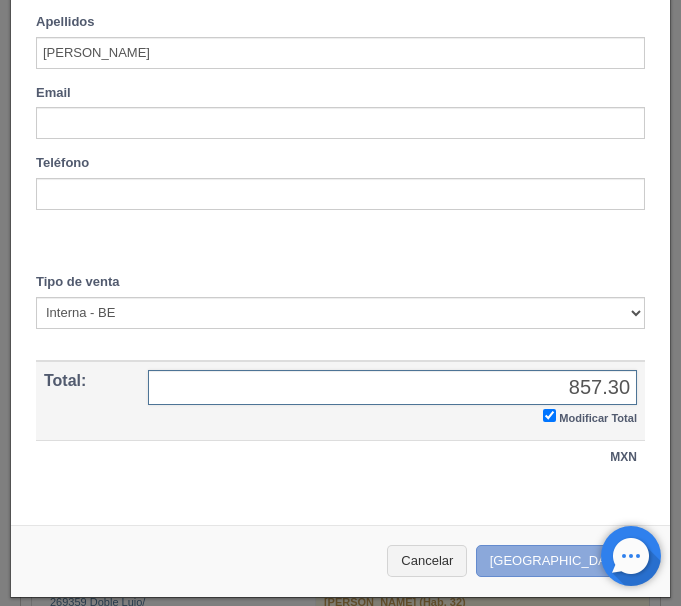 type on "857.30" 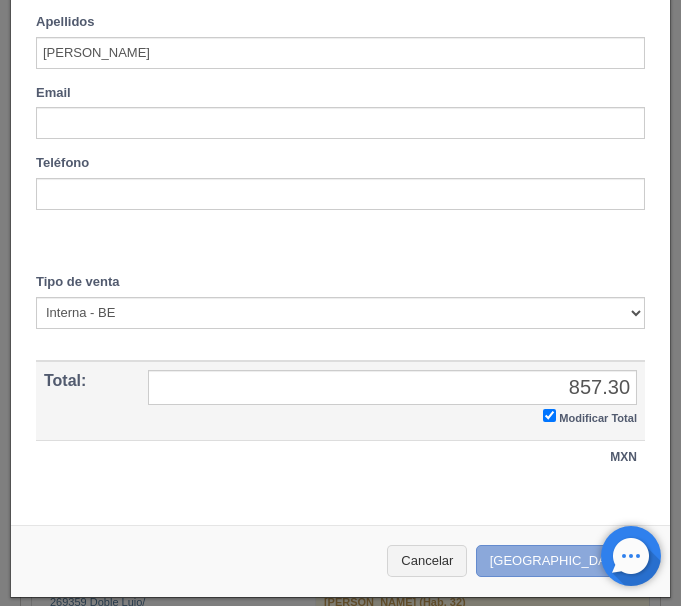 click on "[GEOGRAPHIC_DATA]" at bounding box center (563, 561) 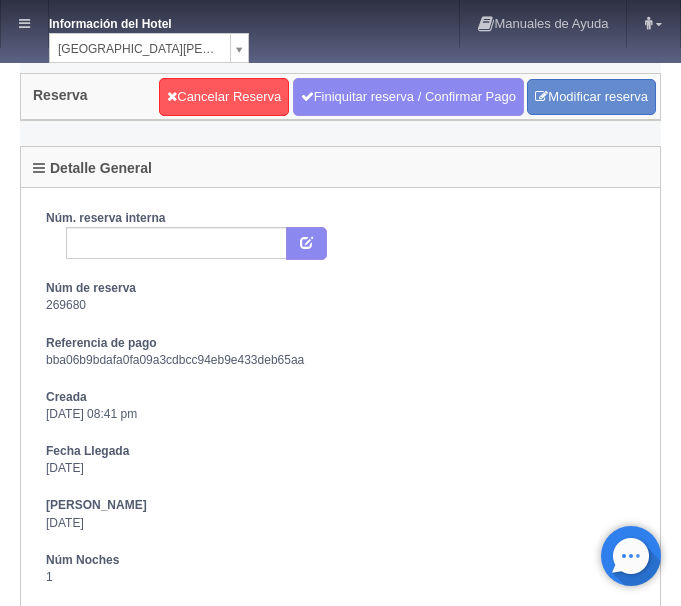 scroll, scrollTop: 0, scrollLeft: 0, axis: both 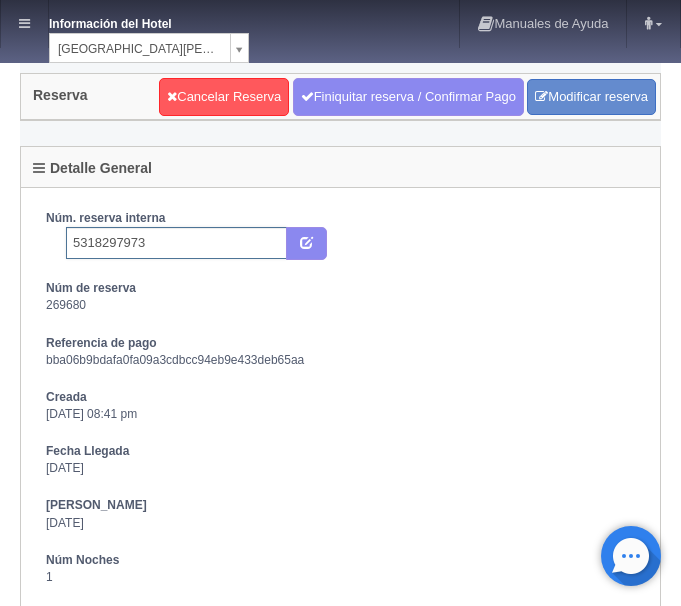 click on "5318297973" at bounding box center (176, 243) 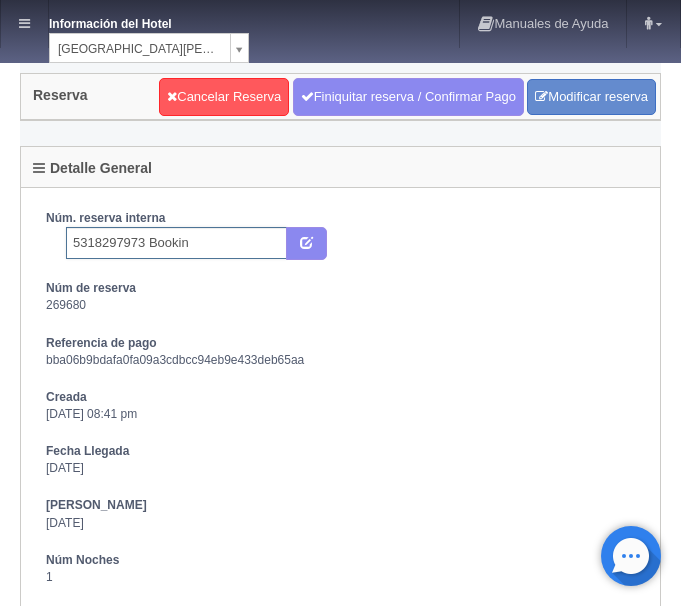 type on "5318297973 Booking" 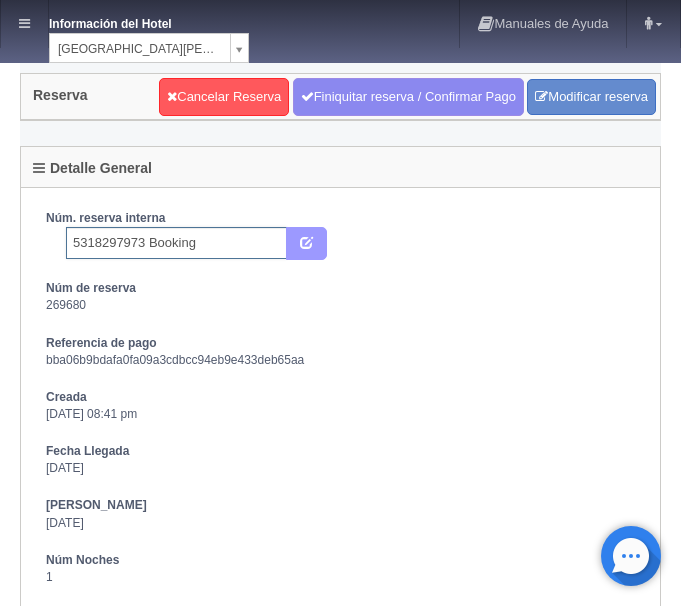 click at bounding box center [306, 241] 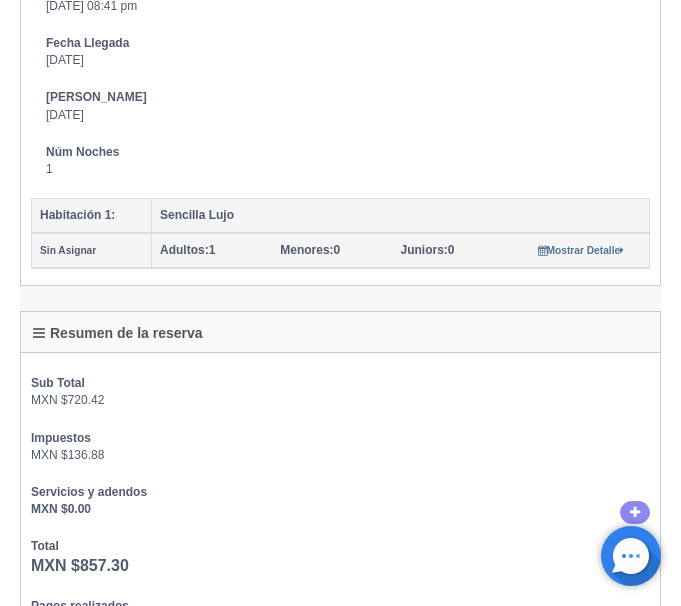 scroll, scrollTop: 0, scrollLeft: 0, axis: both 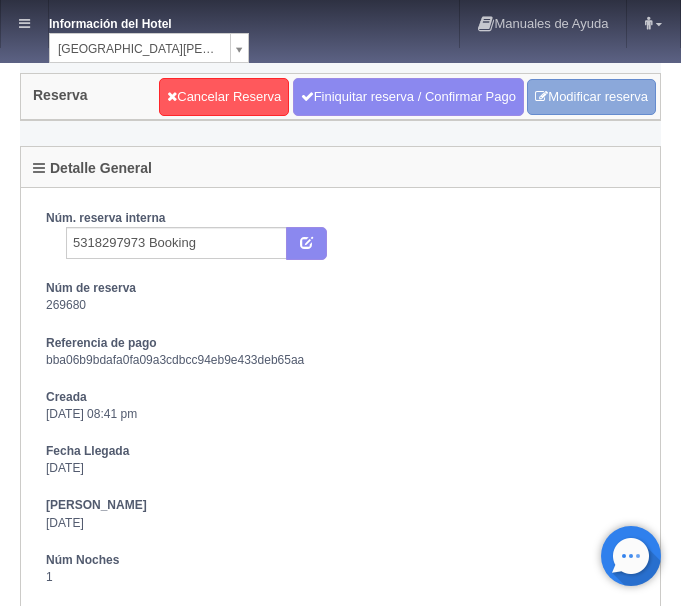 click on "Modificar reserva" at bounding box center (591, 97) 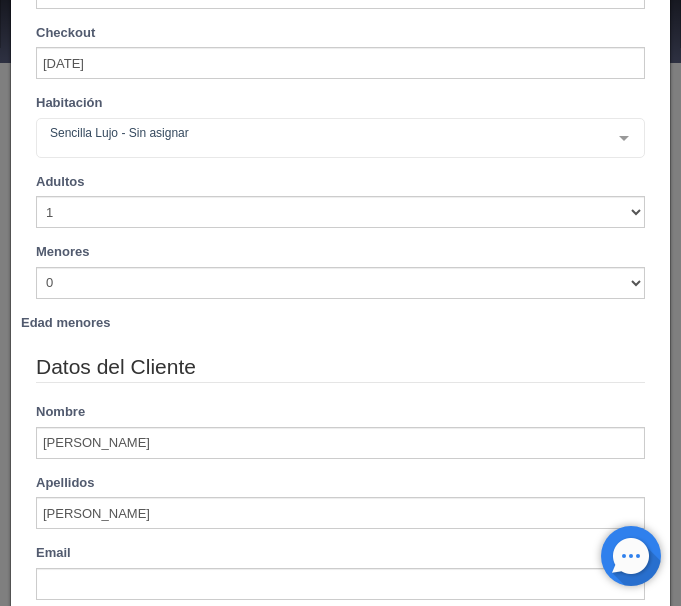 scroll, scrollTop: 336, scrollLeft: 0, axis: vertical 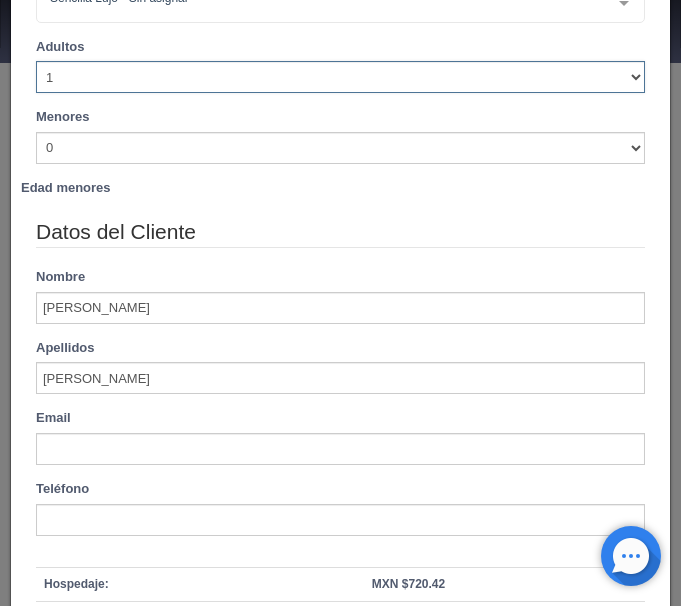 click on "1   2   3   4   5   6   7   8   9   10" at bounding box center [340, 77] 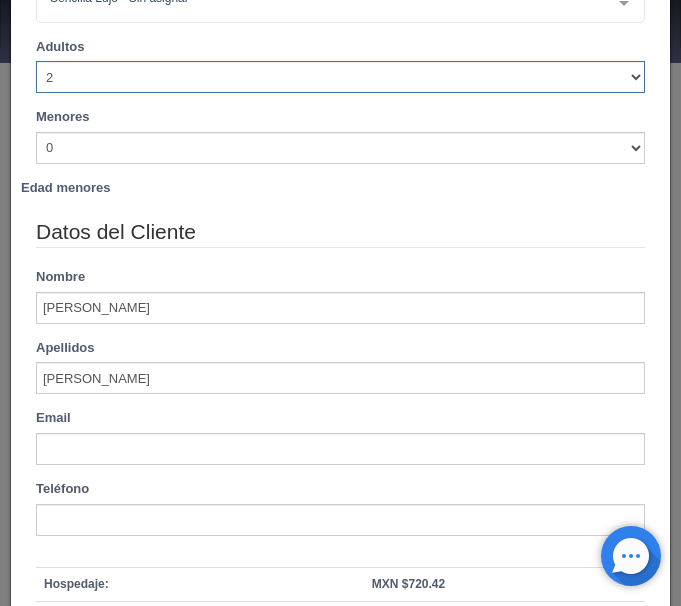 type 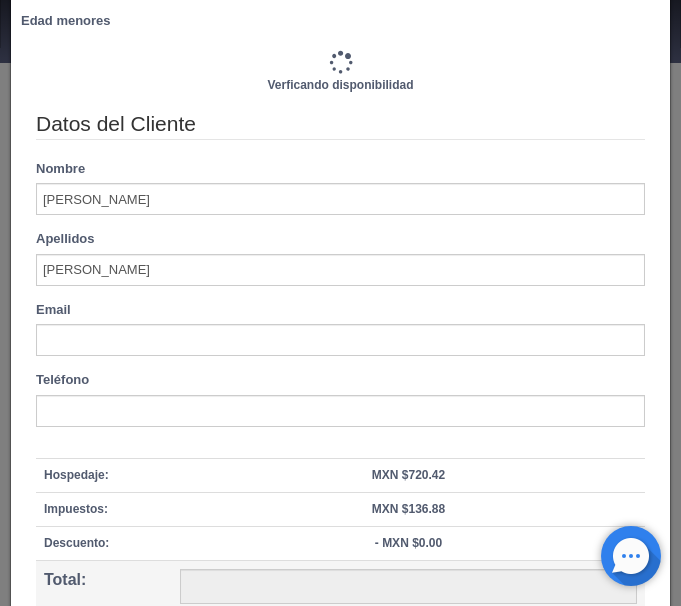 scroll, scrollTop: 504, scrollLeft: 0, axis: vertical 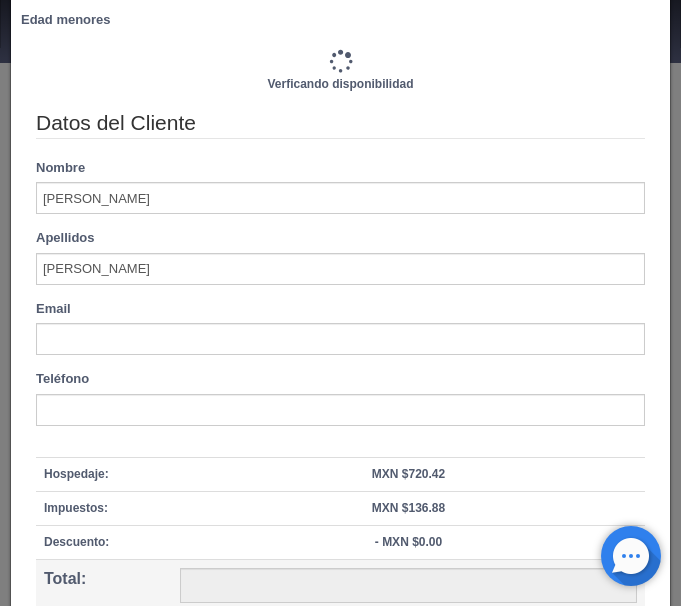 type on "1150.00" 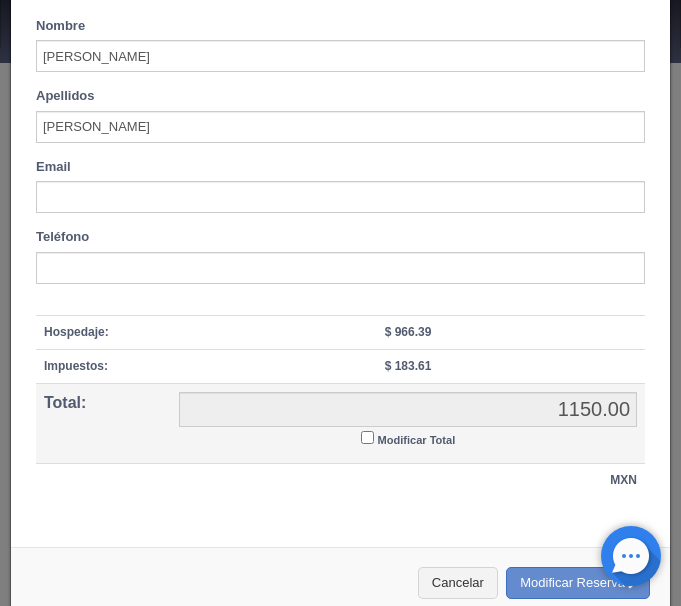 scroll, scrollTop: 676, scrollLeft: 0, axis: vertical 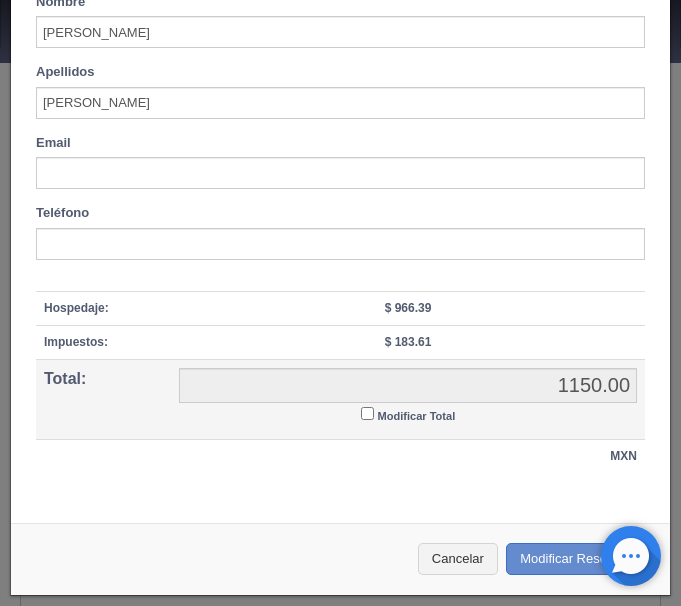 click on "Modificar Total" at bounding box center (367, 413) 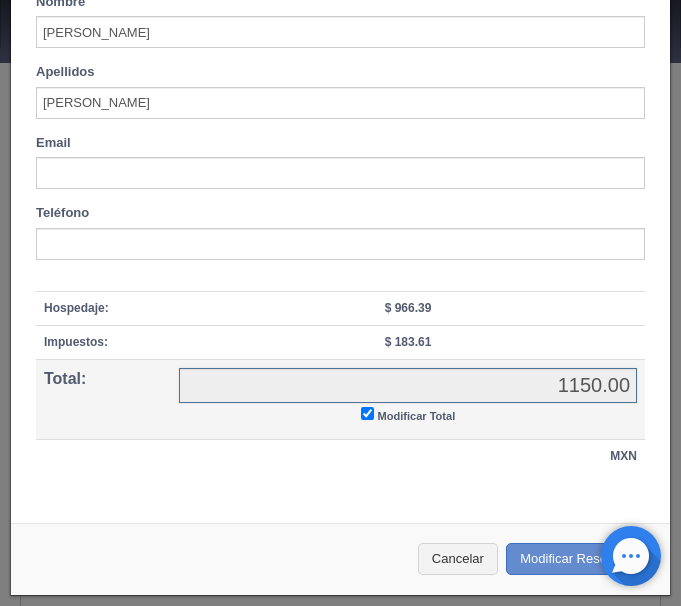 checkbox on "true" 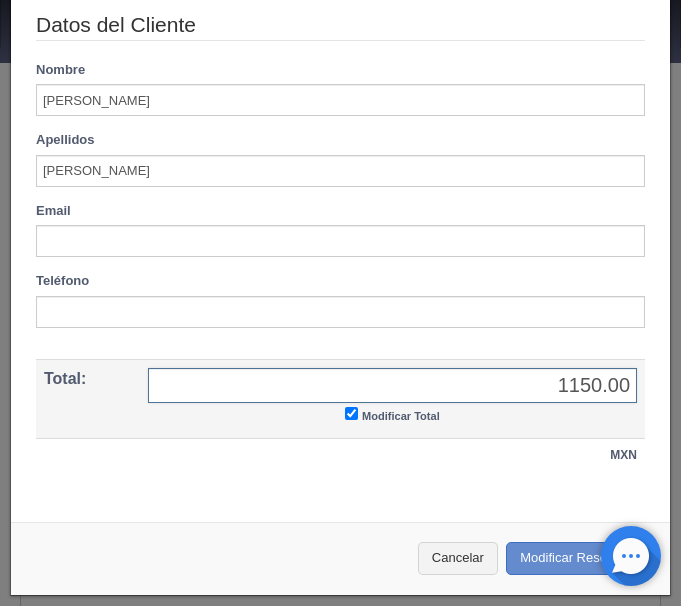 scroll, scrollTop: 607, scrollLeft: 0, axis: vertical 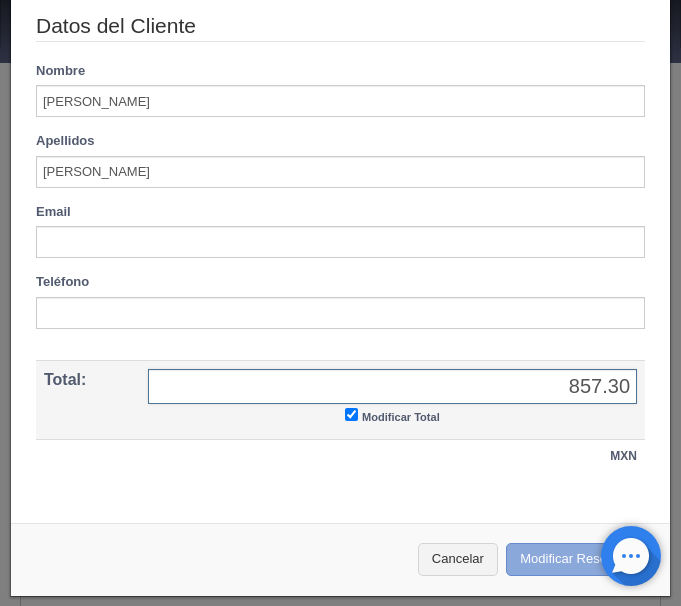 type on "857.30" 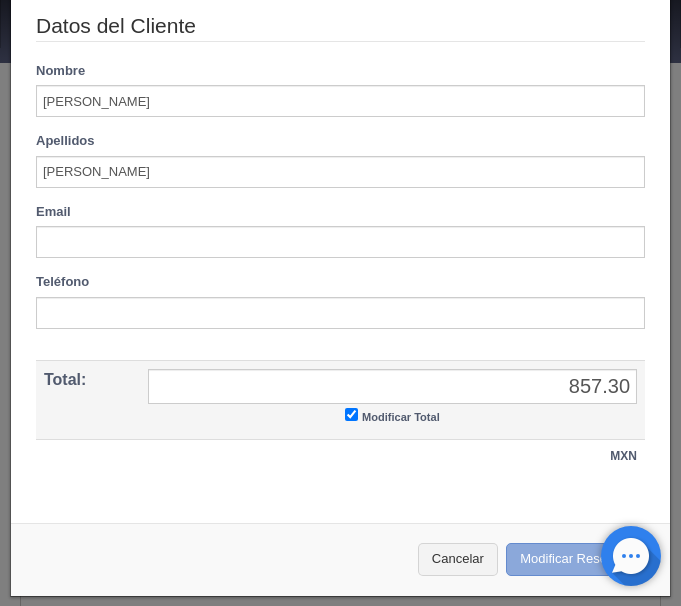 click on "Modificar Reserva" at bounding box center (578, 559) 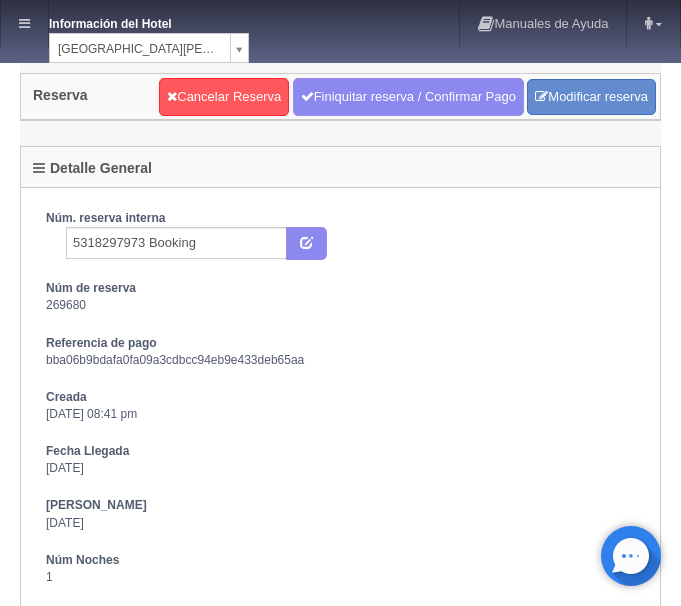 scroll, scrollTop: 0, scrollLeft: 0, axis: both 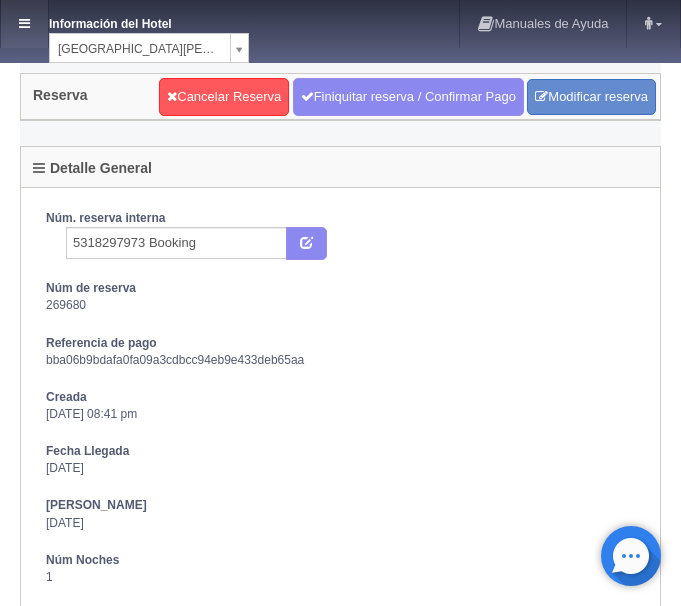 click at bounding box center [24, 23] 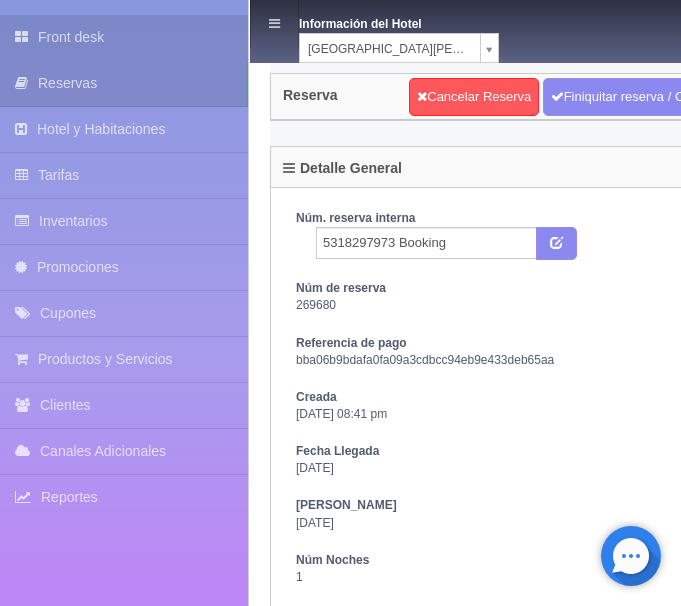 click on "Front desk" at bounding box center [124, 37] 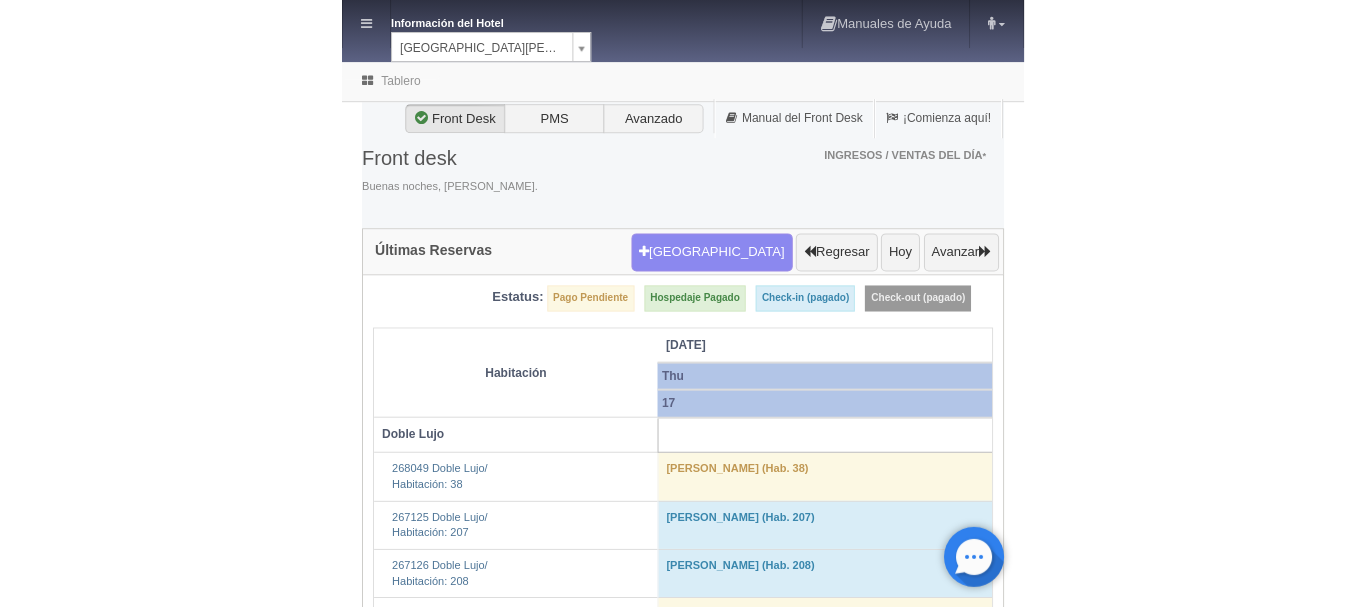 scroll, scrollTop: 0, scrollLeft: 0, axis: both 